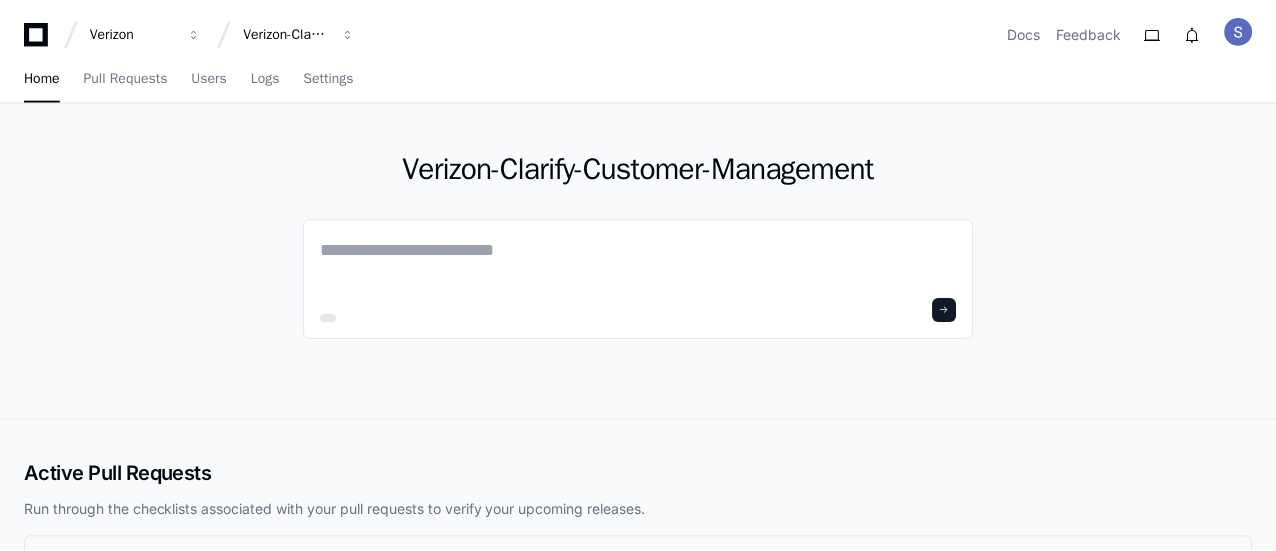 scroll, scrollTop: 0, scrollLeft: 0, axis: both 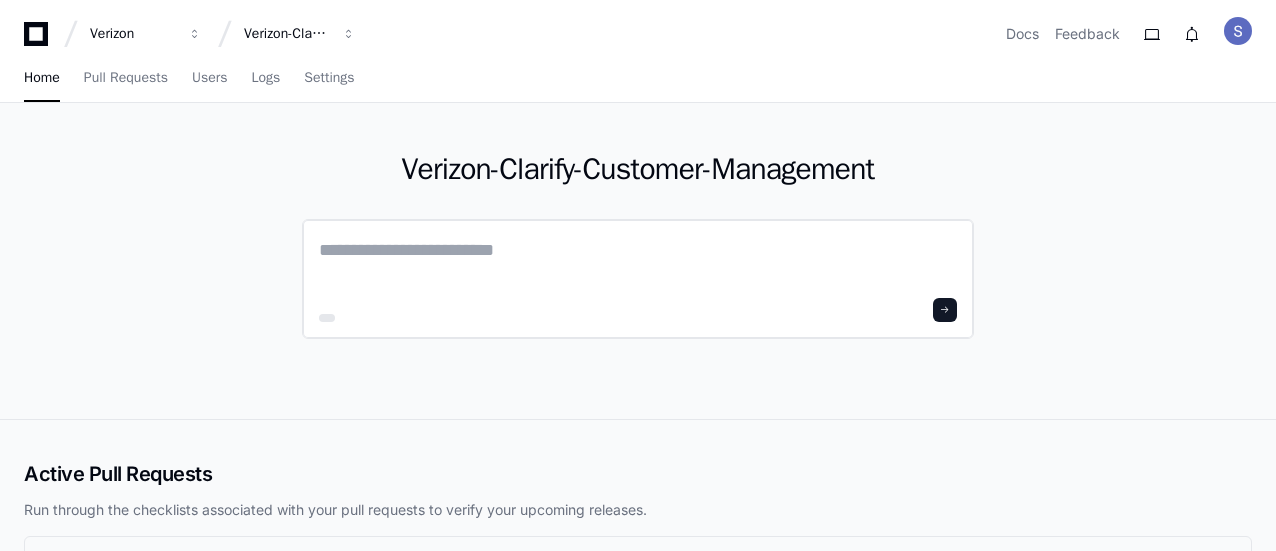 click 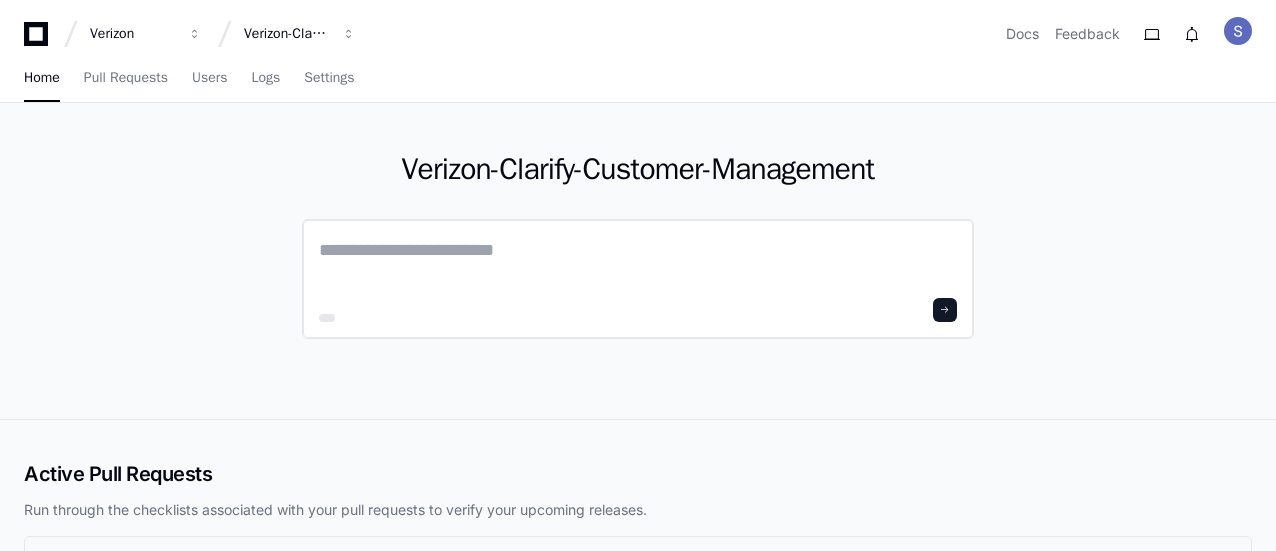 paste on "**********" 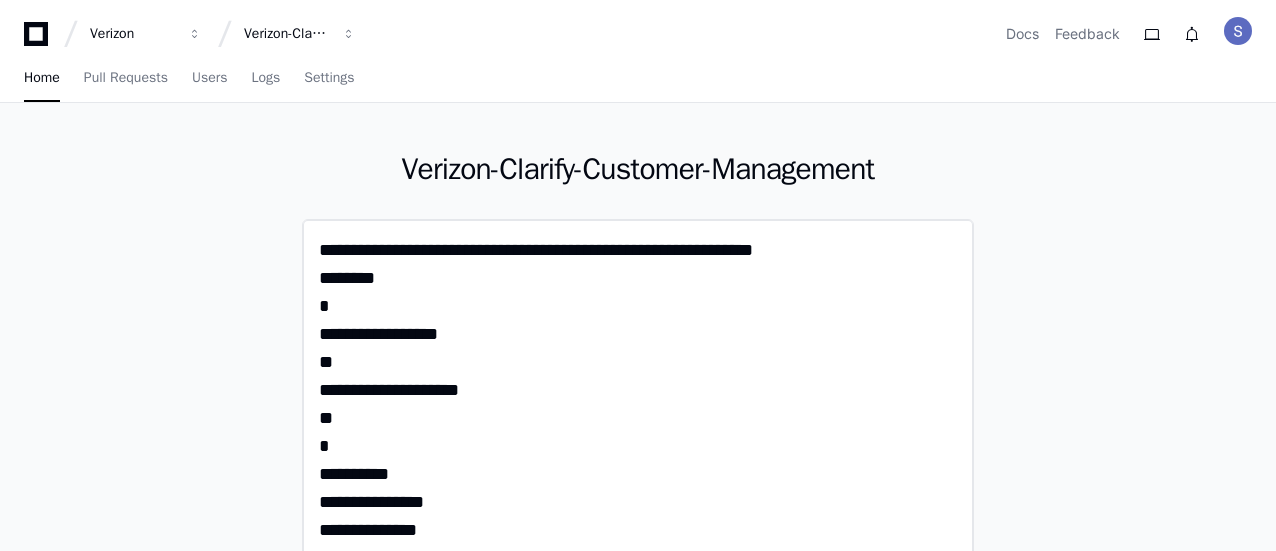 scroll, scrollTop: 0, scrollLeft: 0, axis: both 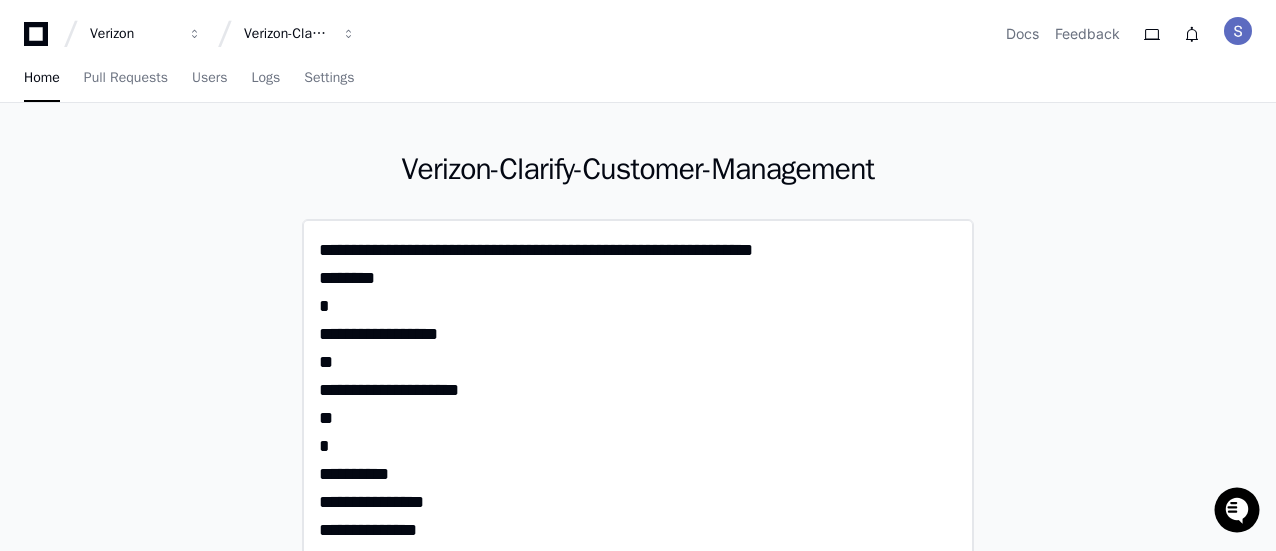 drag, startPoint x: 784, startPoint y: 249, endPoint x: 470, endPoint y: 229, distance: 314.6363 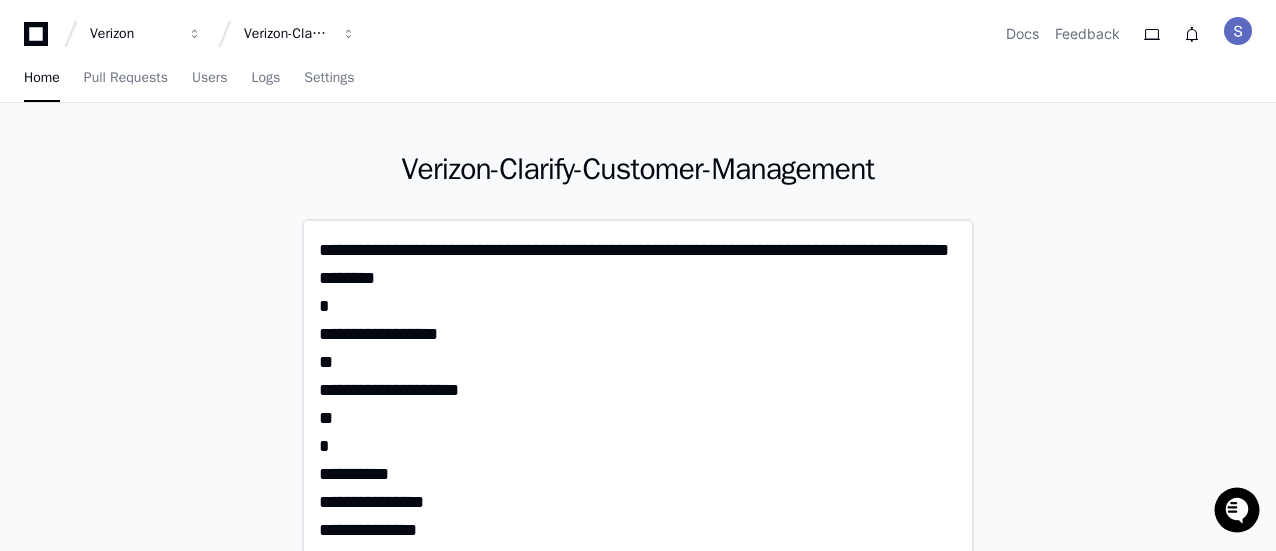 drag, startPoint x: 816, startPoint y: 250, endPoint x: 880, endPoint y: 292, distance: 76.55064 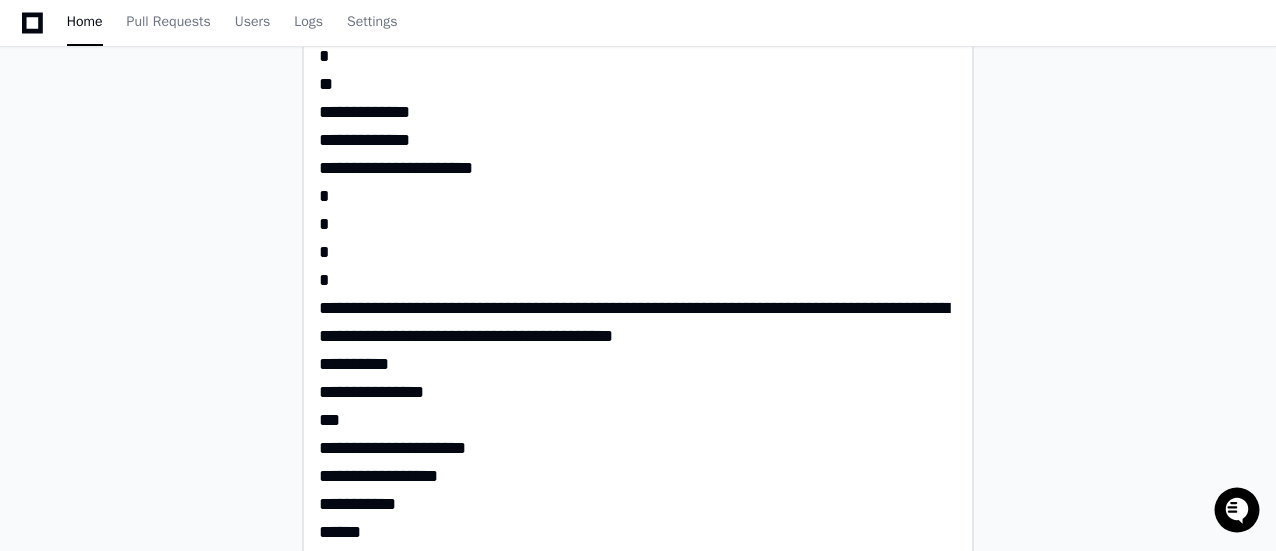 scroll, scrollTop: 608, scrollLeft: 0, axis: vertical 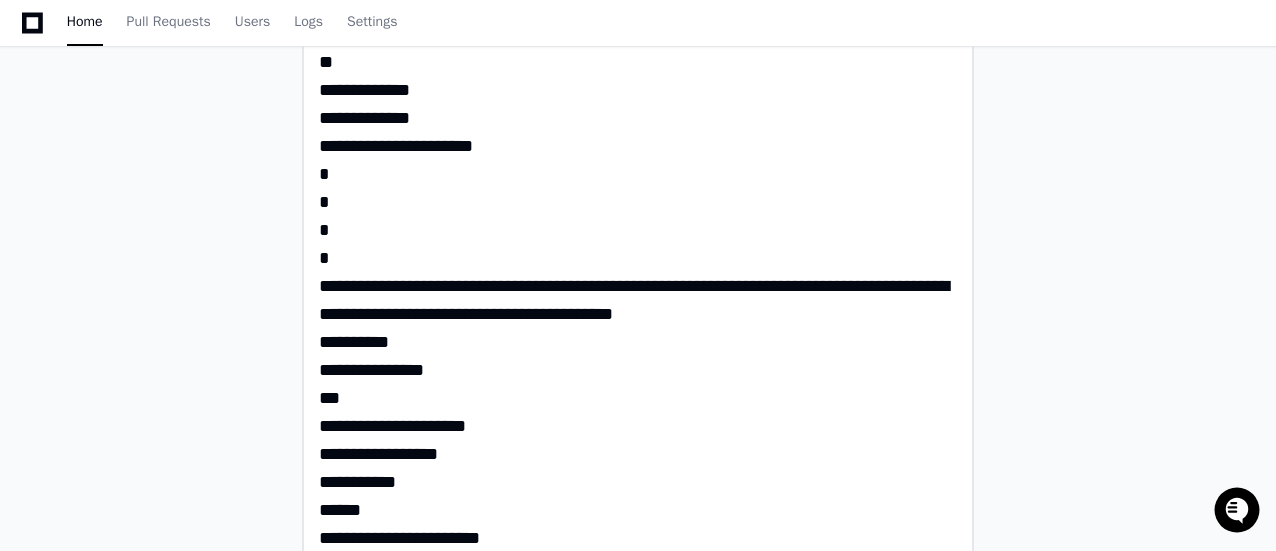drag, startPoint x: 706, startPoint y: 315, endPoint x: 313, endPoint y: 284, distance: 394.22076 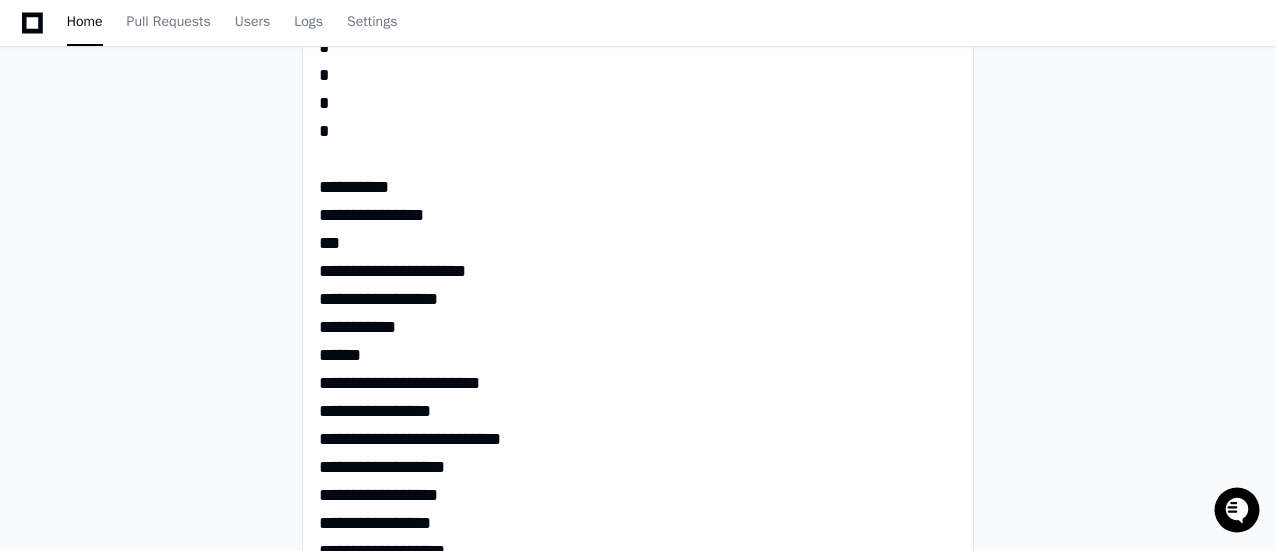 scroll, scrollTop: 672, scrollLeft: 0, axis: vertical 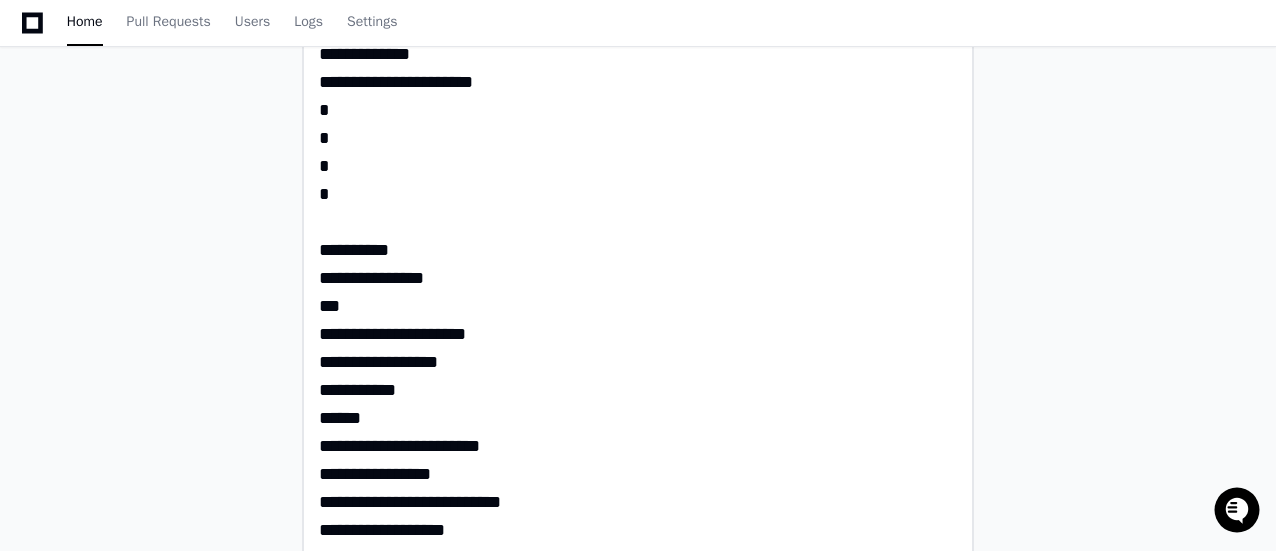 click 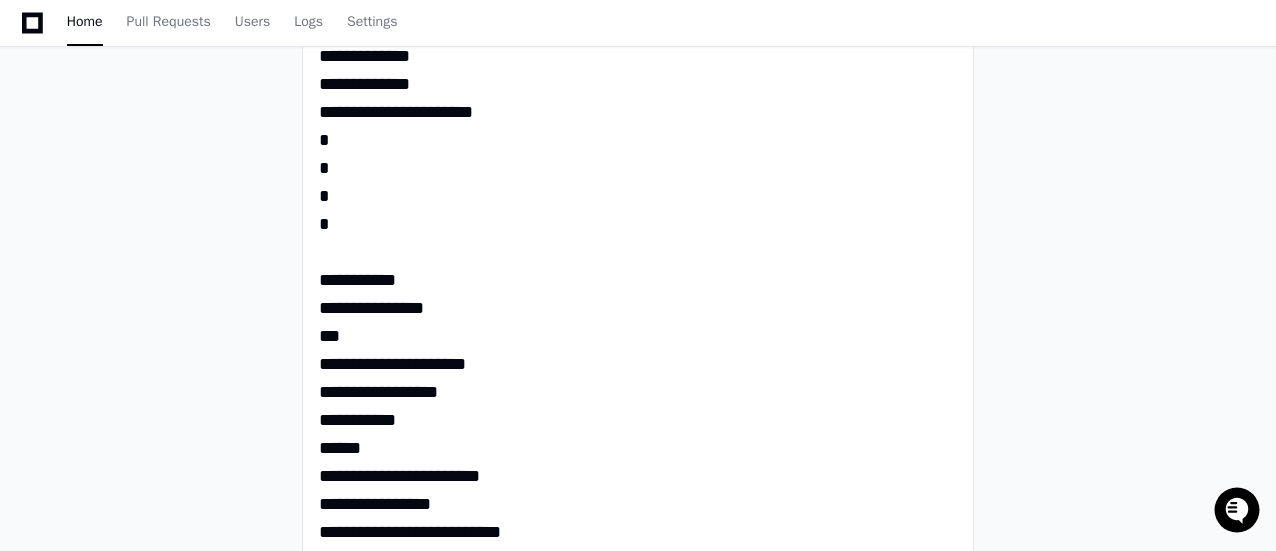 scroll, scrollTop: 640, scrollLeft: 0, axis: vertical 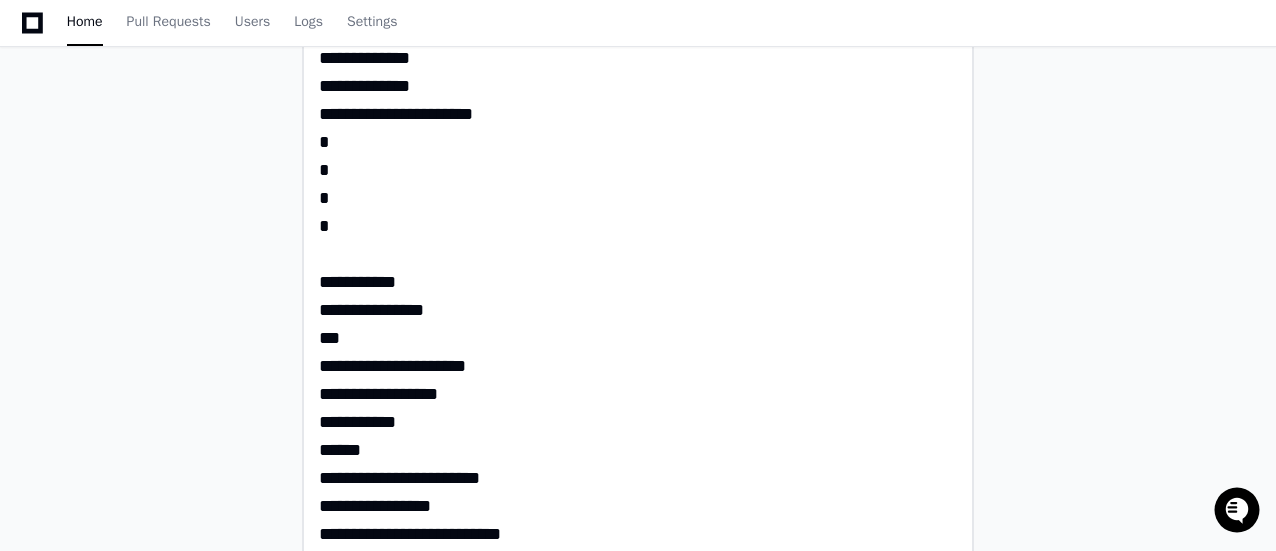 click 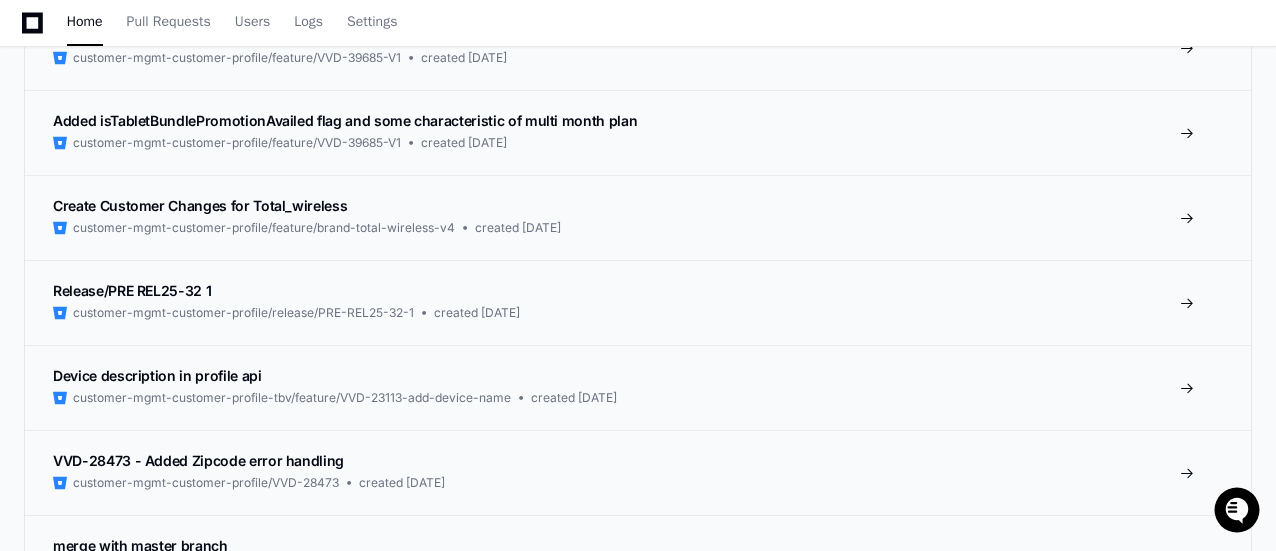 type on "**********" 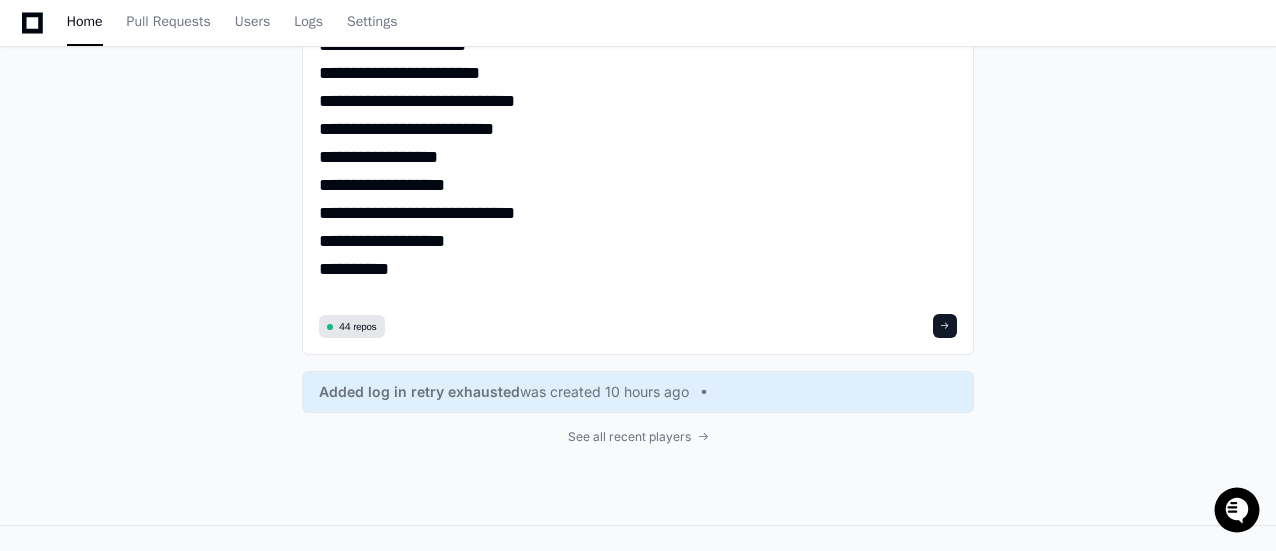 scroll, scrollTop: 1999, scrollLeft: 0, axis: vertical 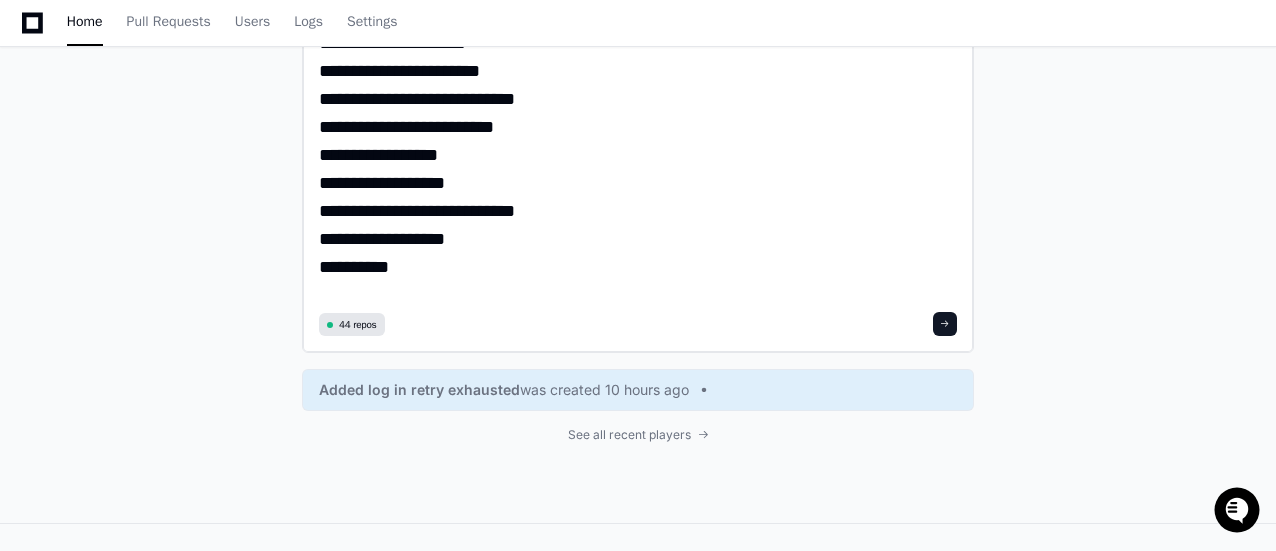 click 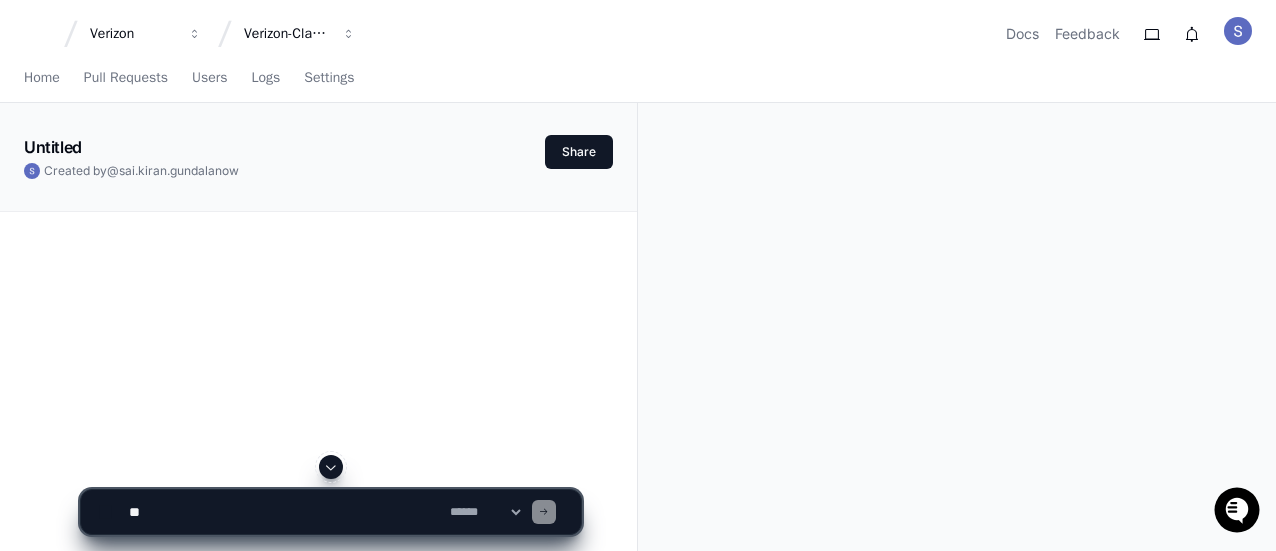 scroll, scrollTop: 324, scrollLeft: 0, axis: vertical 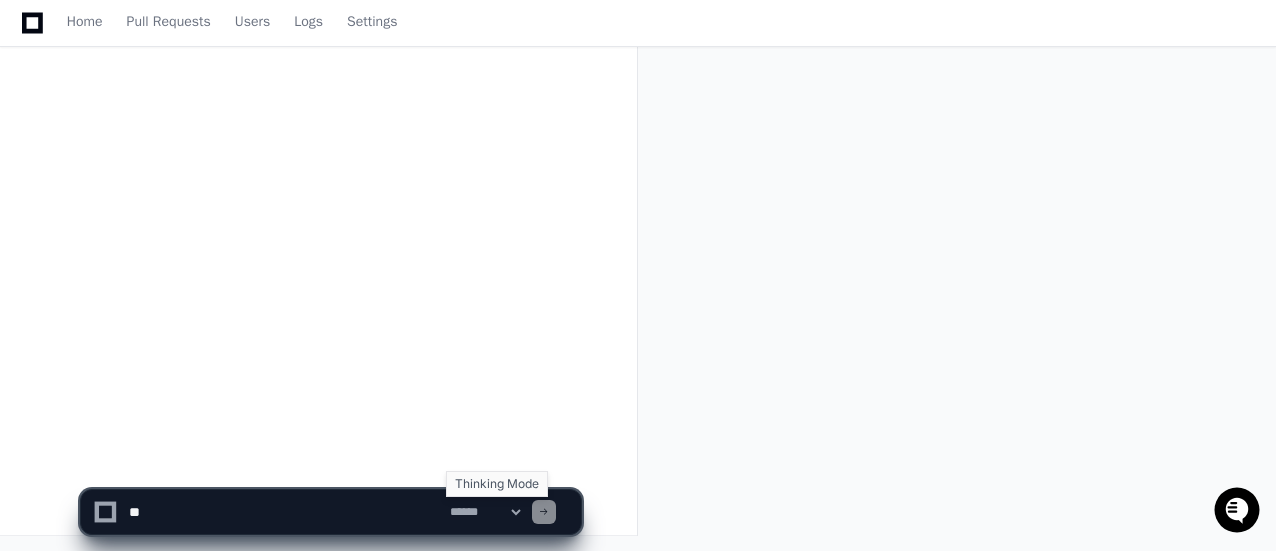 click on "**********" at bounding box center (485, 512) 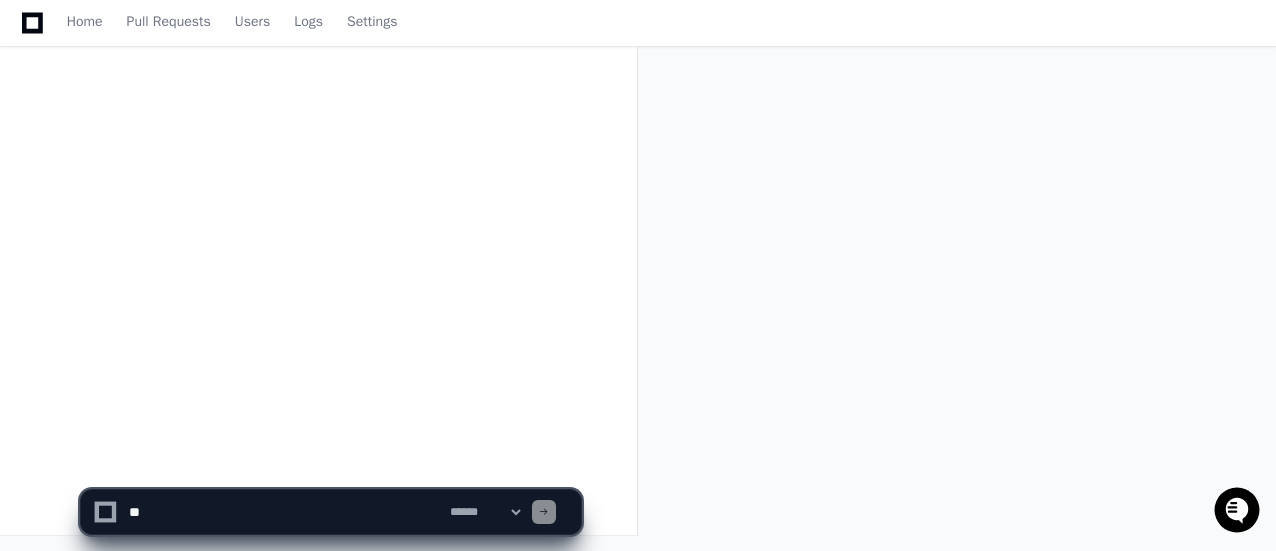 click on "Untitled   Created by  @ sai.kiran.gundala  now   Share" 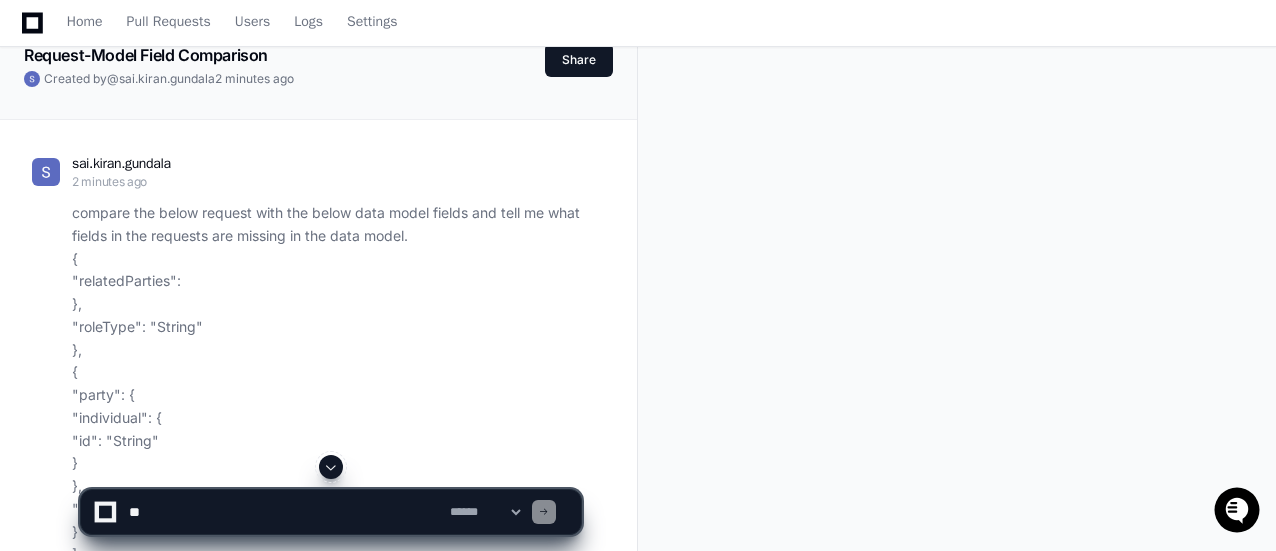 scroll, scrollTop: 114, scrollLeft: 0, axis: vertical 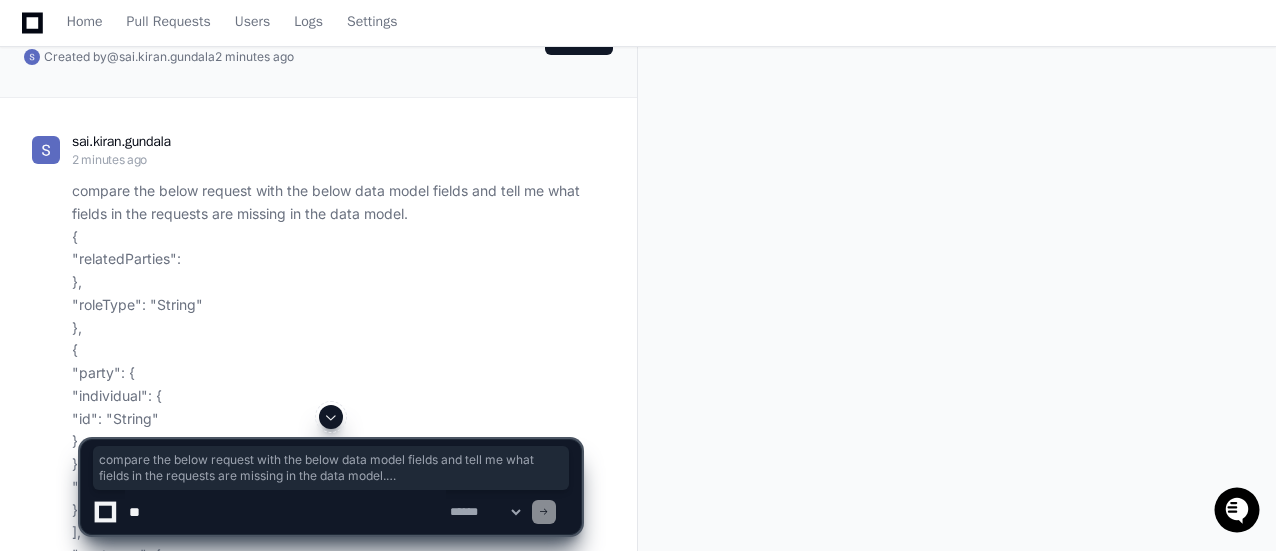 drag, startPoint x: 70, startPoint y: 187, endPoint x: 255, endPoint y: 375, distance: 263.75937 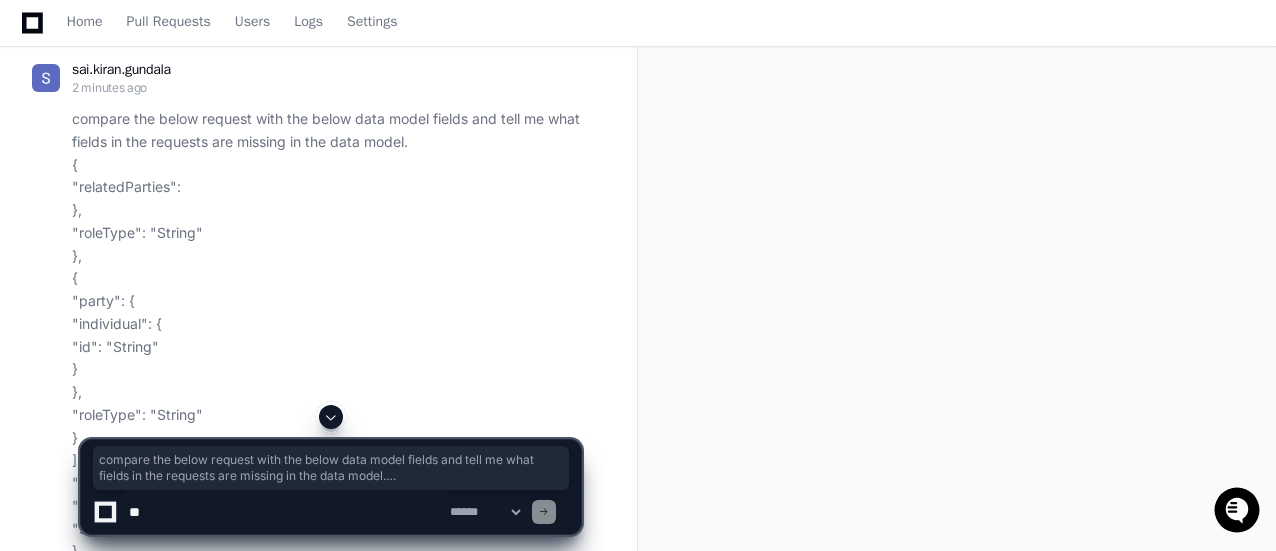 scroll, scrollTop: 191, scrollLeft: 0, axis: vertical 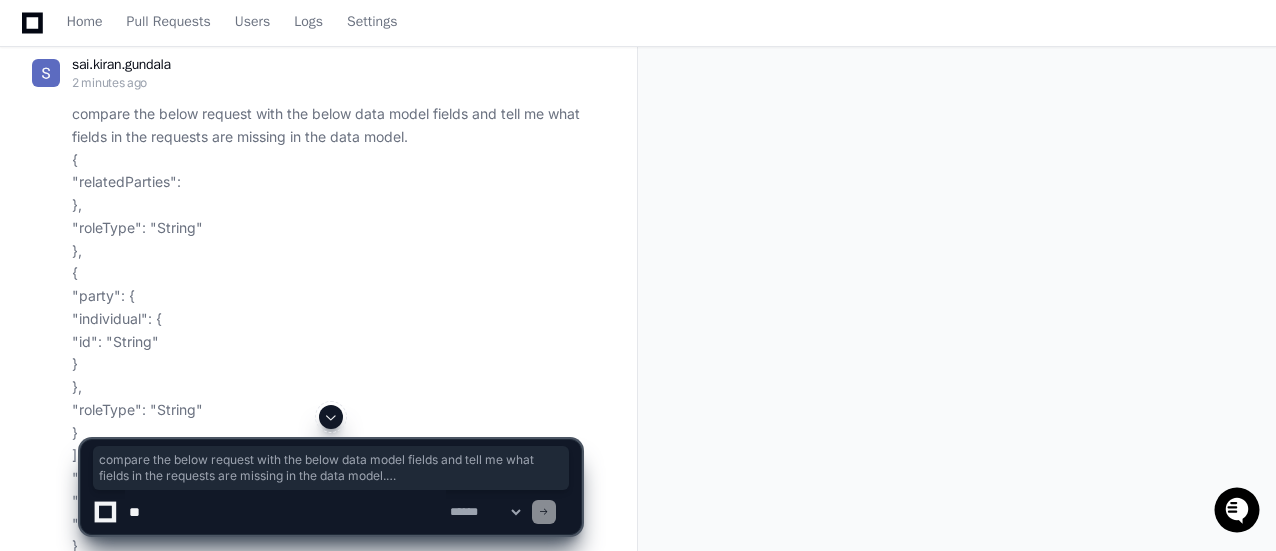 click on "compare the below request with the below data model fields and tell me what fields in the requests are missing in the data model.
{
"relatedParties":
},
"roleType": "String"
},
{
"party": {
"individual": {
"id": "String"
}
},
"roleType": "String"
}
],
"customer": {
"products": ,
"supportingResources":
}
]
}
}
Data model:
line_service_id
mdn
product_serial_number
sim_serial_number
customer_id
status
service_activation_date
service_end_date
service _deactivation_date
is_device_verified
is_primary_device
is_line_reserved
contact_address_id
e911_address_id
activation_zip_code
sim_freeze_status
sim_freeze_expiry_date
port_freeze_status
port_freeze_expiry_date
product_sku_code
product_type
product_model
product_make
product_dealer_id
product_dealer_name
product_basicwarranty_enddate
operating_system
is_LTE
is_byop
product_inventory_id
sim_sku_code
sim_part_Class
sim_carrier
sim_status
service_plan_sku_code
service_plan_id
service_plan_category
generation" 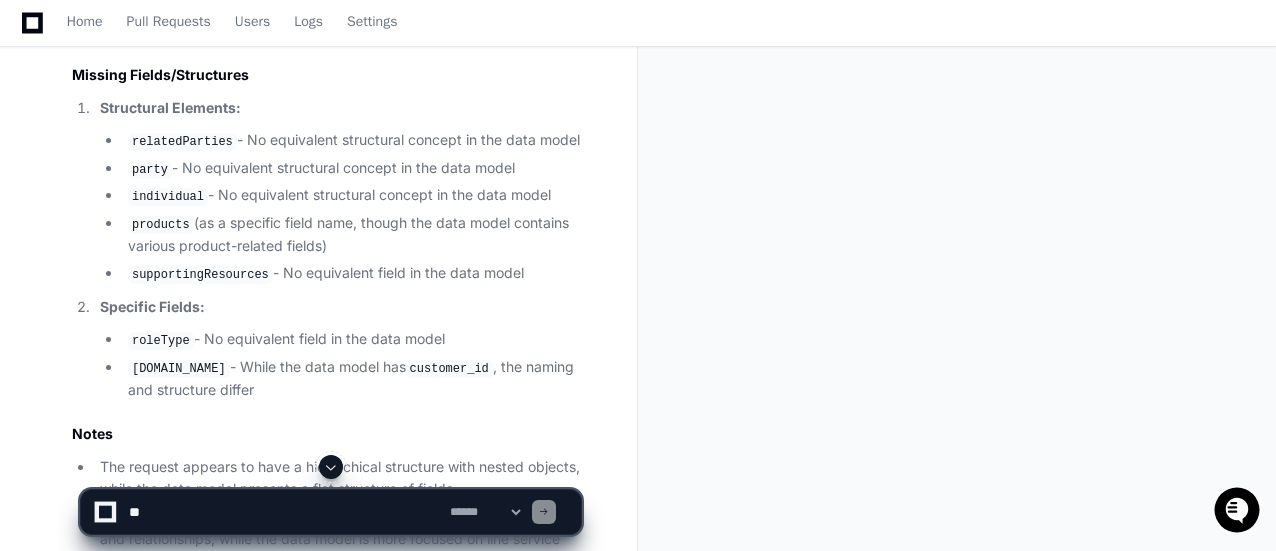 scroll, scrollTop: 2078, scrollLeft: 0, axis: vertical 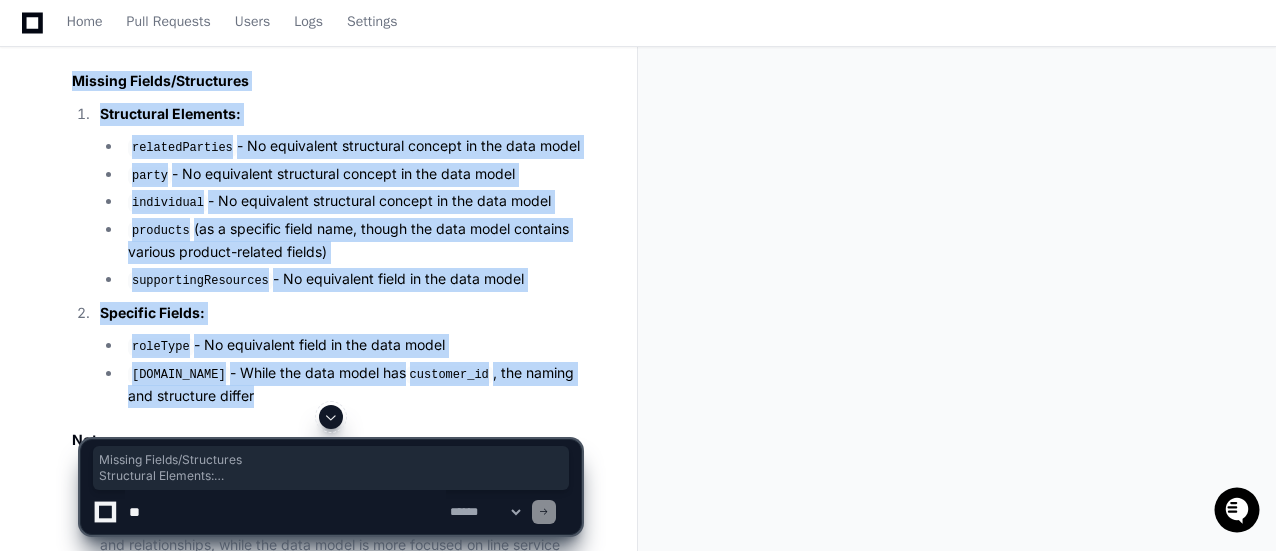 drag, startPoint x: 62, startPoint y: 76, endPoint x: 358, endPoint y: 390, distance: 431.5229 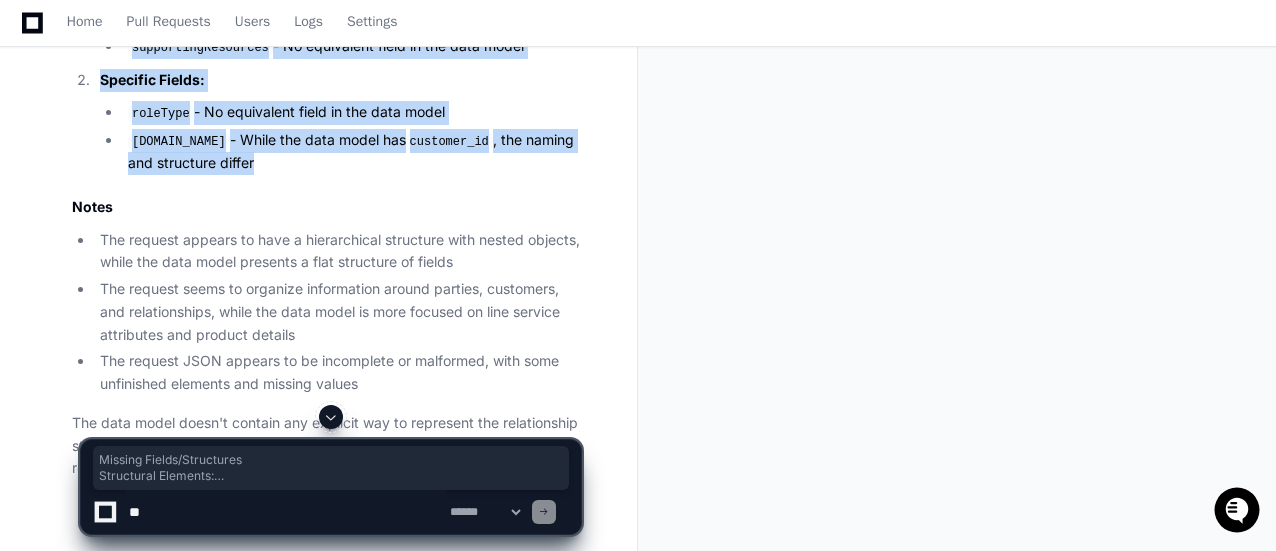 scroll, scrollTop: 2392, scrollLeft: 0, axis: vertical 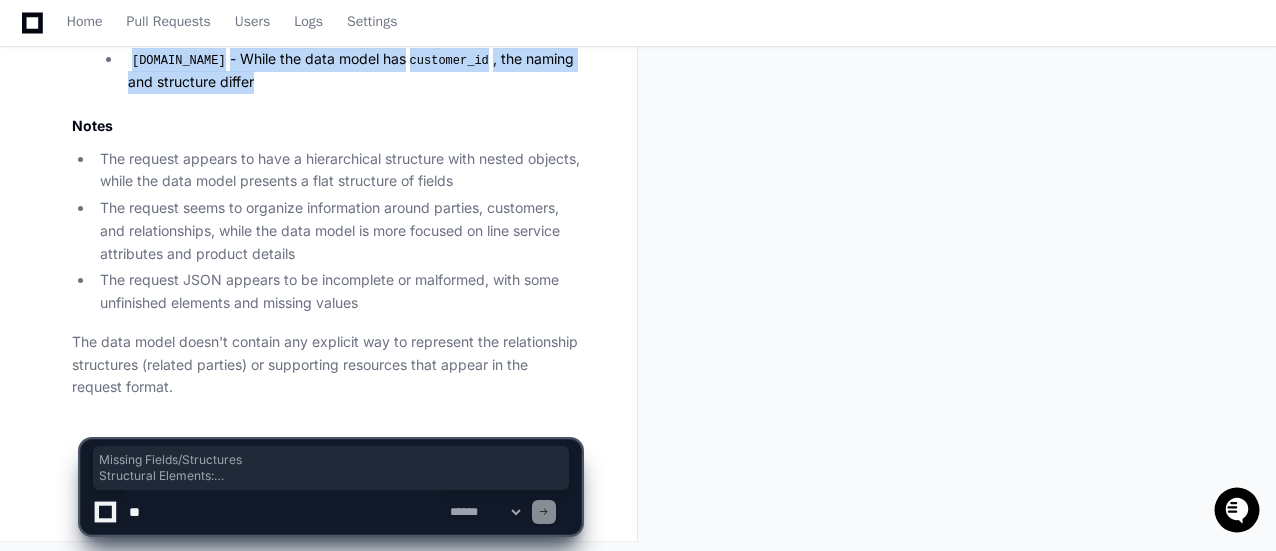 copy on "Missing Fields/Structures
Structural Elements:
relatedParties  - No equivalent structural concept in the data model
party  - No equivalent structural concept in the data model
individual  - No equivalent structural concept in the data model
products  (as a specific field name, though the data model contains various product-related fields)
supportingResources  - No equivalent field in the data model
Specific Fields:
roleType  - No equivalent field in the data model
individual.id  - While the data model has  customer_id , the naming and structure differ" 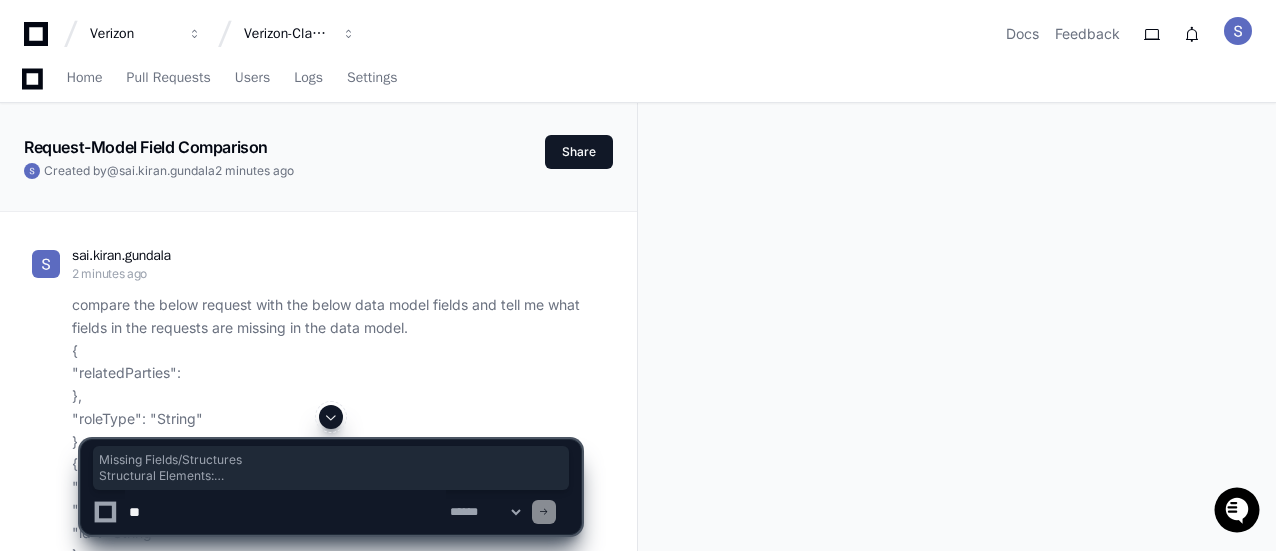 scroll, scrollTop: 135, scrollLeft: 0, axis: vertical 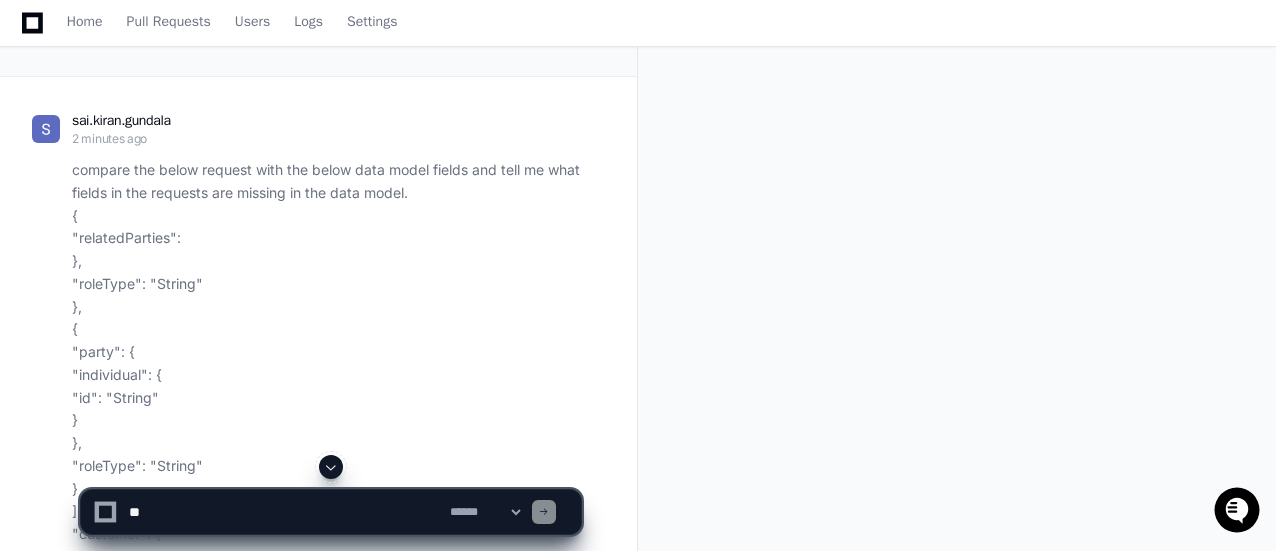 click on "compare the below request with the below data model fields and tell me what fields in the requests are missing in the data model.
{
"relatedParties":
},
"roleType": "String"
},
{
"party": {
"individual": {
"id": "String"
}
},
"roleType": "String"
}
],
"customer": {
"products": ,
"supportingResources":
}
]
}
}" 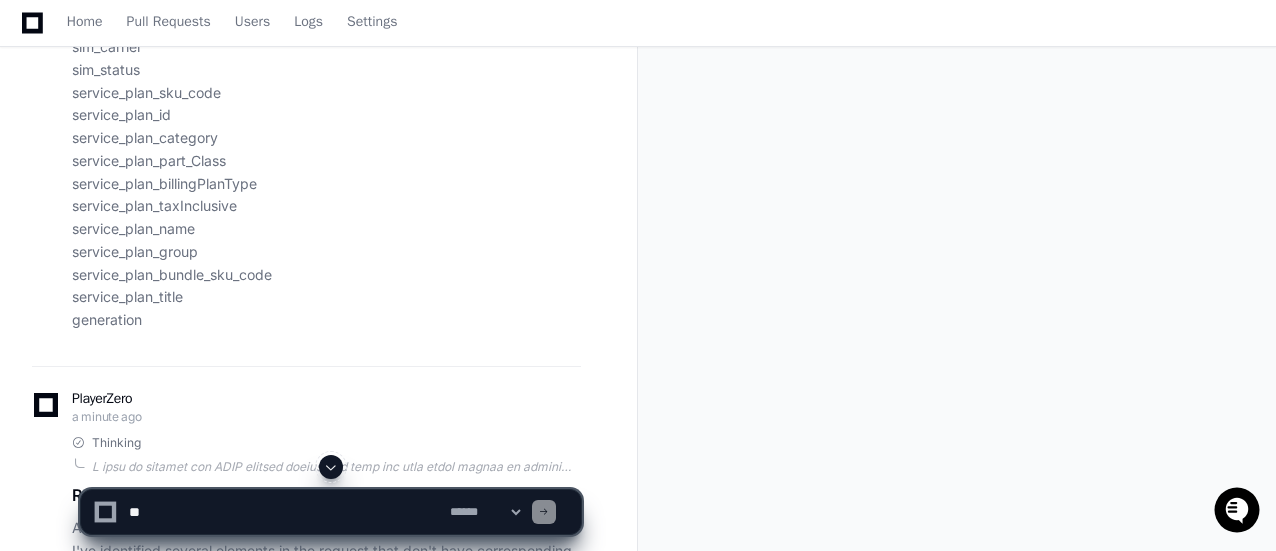 scroll, scrollTop: 1657, scrollLeft: 0, axis: vertical 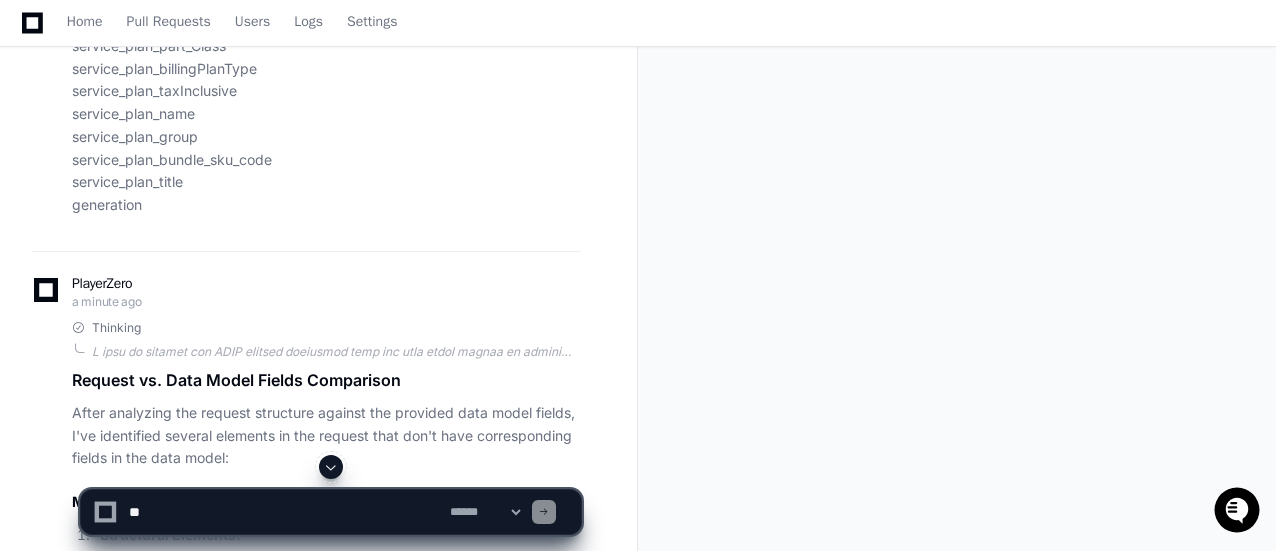 click on "Data model:
line_service_id
mdn
product_serial_number
sim_serial_number
customer_id
status
service_activation_date
service_end_date
service _deactivation_date
is_device_verified
is_primary_device
is_line_reserved
contact_address_id
e911_address_id
activation_zip_code
sim_freeze_status
sim_freeze_expiry_date
port_freeze_status
port_freeze_expiry_date
product_sku_code
product_type
product_model
product_make
product_dealer_id
product_dealer_name
product_basicwarranty_enddate
operating_system
is_LTE
is_byop
product_inventory_id
sim_sku_code
sim_part_Class
sim_carrier
sim_status
service_plan_sku_code
service_plan_id
service_plan_category
service_plan_part_Class
service_plan_billingPlanType
service_plan_taxInclusive
service_plan_name
service_plan_group
service_plan_bundle_sku_code
service_plan_title
generation" 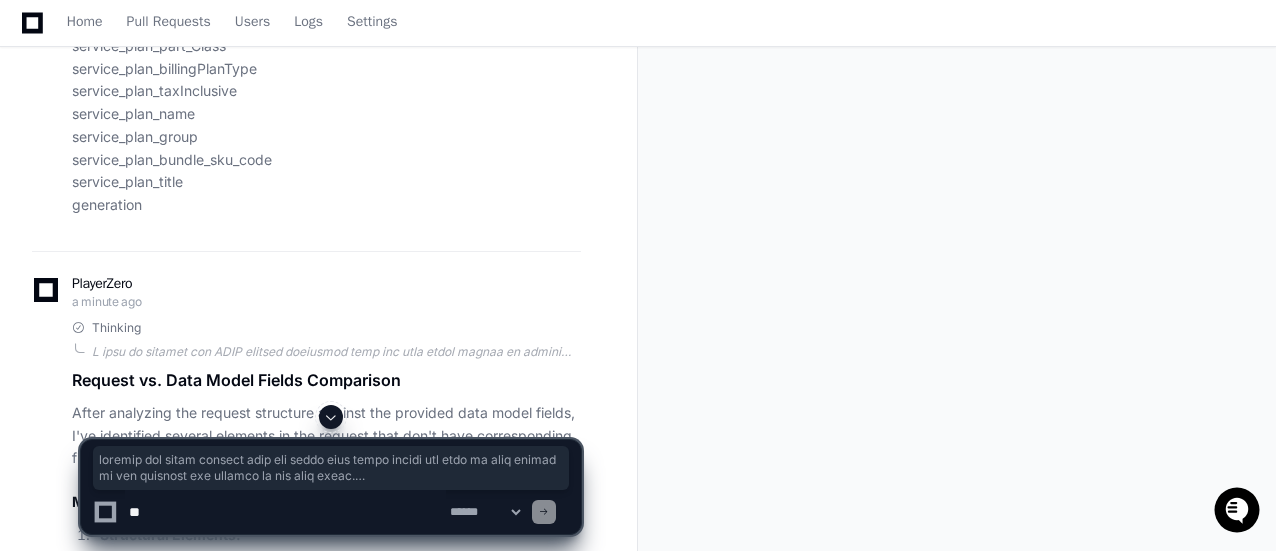 copy on "compare the below request with the below data model fields and tell me what fields in the requests are missing in the data model.
{
"relatedParties":
},
"roleType": "String"
},
{
"party": {
"individual": {
"id": "String"
}
},
"roleType": "String"
}
],
"customer": {
"products": ,
"supportingResources":
}
]
}
}
Data model:
line_service_id
mdn
product_serial_number
sim_serial_number
customer_id
status
service_activation_date
service_end_date
service _deactivation_date
is_device_verified
is_primary_device
is_line_reserved
contact_address_id
e911_address_id
activation_zip_code
sim_freeze_status
sim_freeze_expiry_date
port_freeze_status
port_freeze_expiry_date
product_sku_code
product_type
product_model
product_make
product_dealer_id
product_dealer_name
product_basicwarranty_enddate
operating_system
is_LTE
is_byop
product_inventory_id
sim_sku_code
sim_part_Class
sim_carrier
sim_status
service_plan_sku_code
service_plan_id
service_plan_category
service_..." 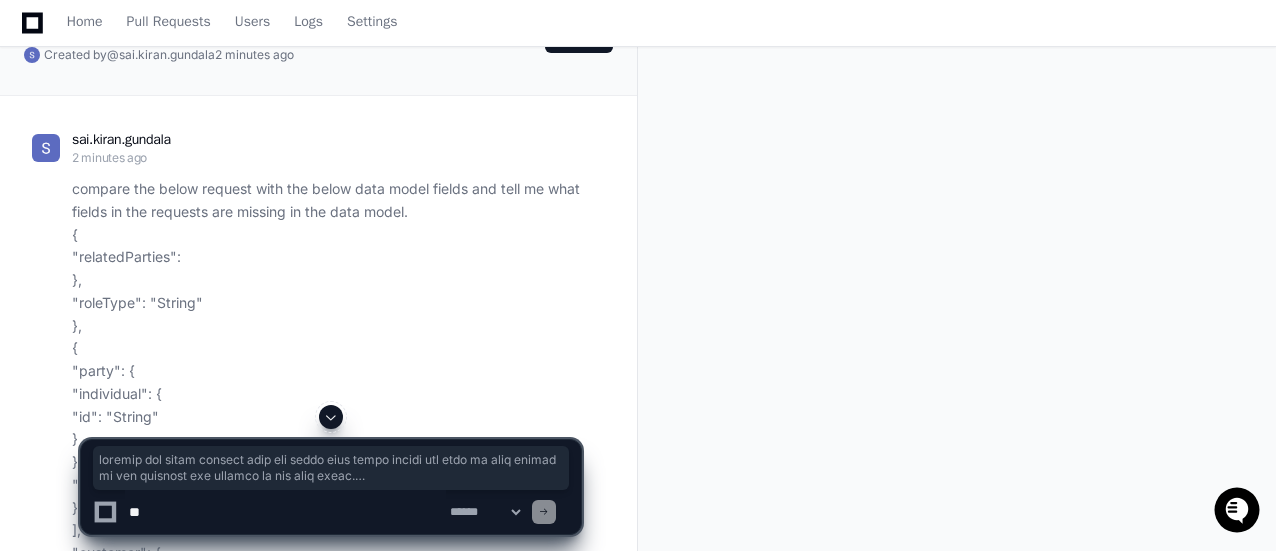 scroll, scrollTop: 115, scrollLeft: 0, axis: vertical 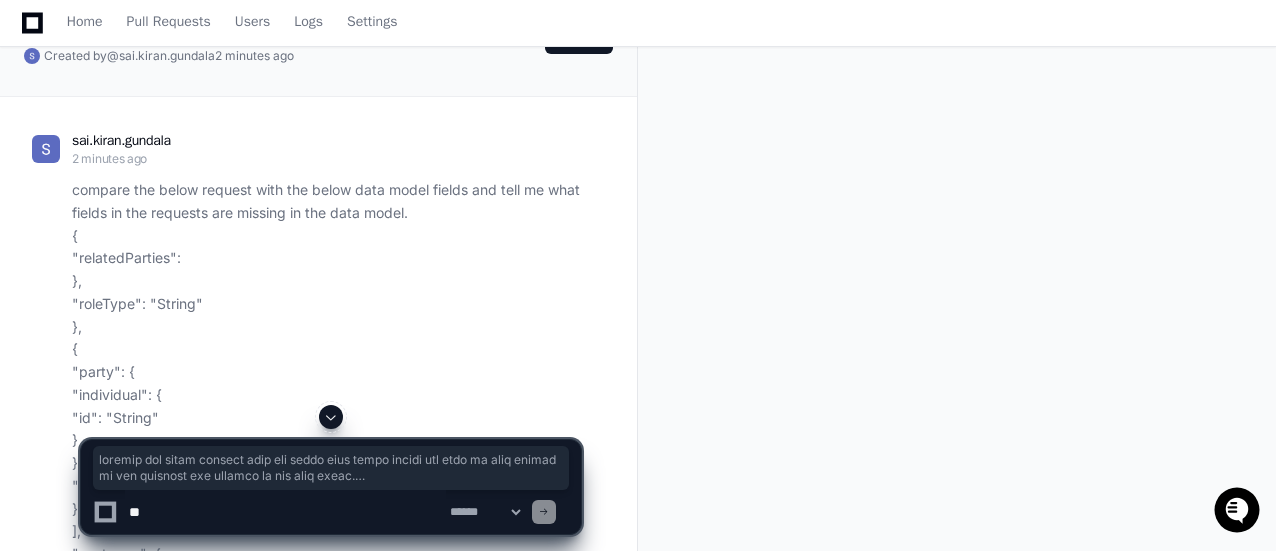 click on "compare the below request with the below data model fields and tell me what fields in the requests are missing in the data model.
{
"relatedParties":
},
"roleType": "String"
},
{
"party": {
"individual": {
"id": "String"
}
},
"roleType": "String"
}
],
"customer": {
"products": ,
"supportingResources":
}
]
}
}" 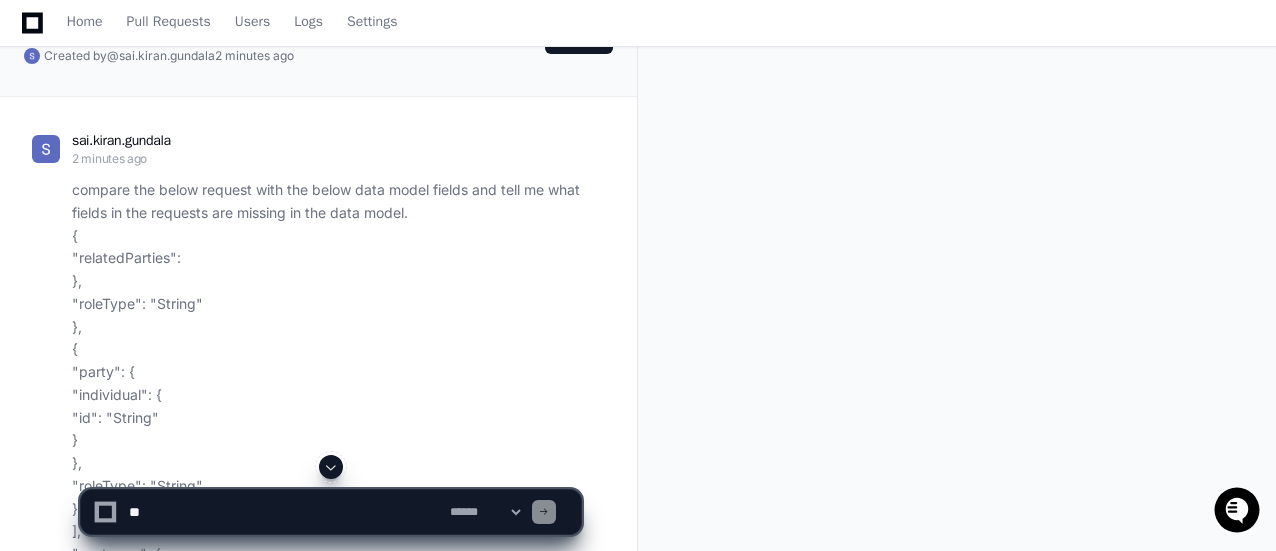 click on "compare the below request with the below data model fields and tell me what fields in the requests are missing in the data model.
{
"relatedParties":
},
"roleType": "String"
},
{
"party": {
"individual": {
"id": "String"
}
},
"roleType": "String"
}
],
"customer": {
"products": ,
"supportingResources":
}
]
}
}
Data model:
line_service_id
mdn
product_serial_number
sim_serial_number
customer_id
status
service_activation_date
service_end_date
service _deactivation_date
is_device_verified
is_primary_device
is_line_reserved
contact_address_id
e911_address_id
activation_zip_code
sim_freeze_status
sim_freeze_expiry_date
port_freeze_status
port_freeze_expiry_date
product_sku_code
product_type
product_model
product_make
product_dealer_id
product_dealer_name
product_basicwarranty_enddate
operating_system
is_LTE
is_byop
product_inventory_id
sim_sku_code
sim_part_Class
sim_carrier
sim_status
service_plan_sku_code
service_plan_id
service_plan_category
generation" 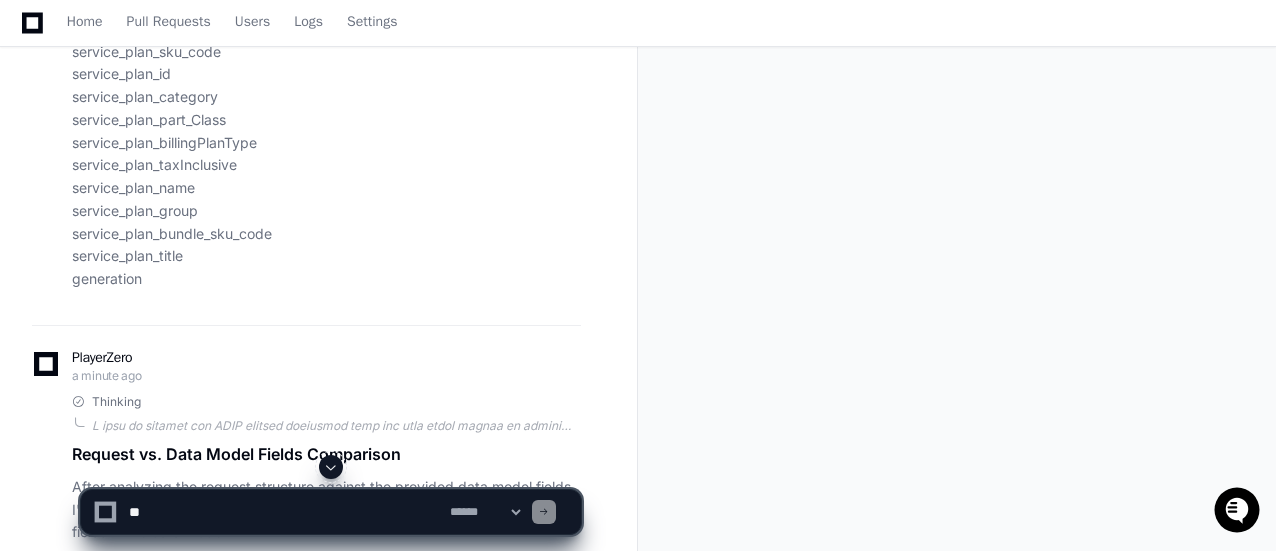 scroll, scrollTop: 1603, scrollLeft: 0, axis: vertical 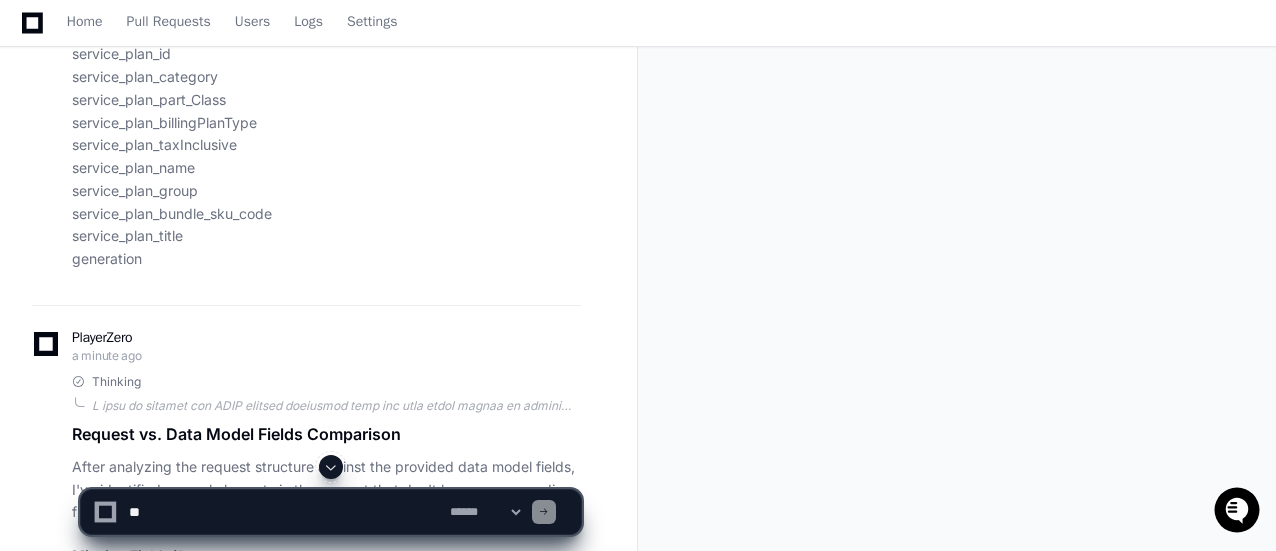 click on "Data model:
line_service_id
mdn
product_serial_number
sim_serial_number
customer_id
status
service_activation_date
service_end_date
service _deactivation_date
is_device_verified
is_primary_device
is_line_reserved
contact_address_id
e911_address_id
activation_zip_code
sim_freeze_status
sim_freeze_expiry_date
port_freeze_status
port_freeze_expiry_date
product_sku_code
product_type
product_model
product_make
product_dealer_id
product_dealer_name
product_basicwarranty_enddate
operating_system
is_LTE
is_byop
product_inventory_id
sim_sku_code
sim_part_Class
sim_carrier
sim_status
service_plan_sku_code
service_plan_id
service_plan_category
service_plan_part_Class
service_plan_billingPlanType
service_plan_taxInclusive
service_plan_name
service_plan_group
service_plan_bundle_sku_code
service_plan_title
generation" 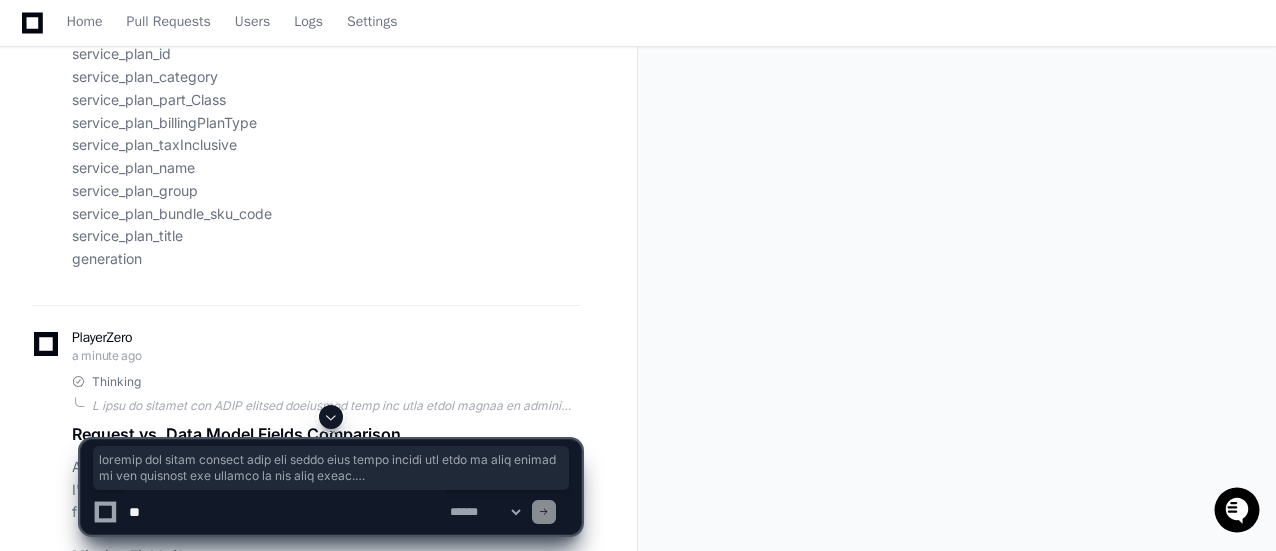 copy on "compare the below request with the below data model fields and tell me what fields in the requests are missing in the data model.
{
"relatedParties":
},
"roleType": "String"
},
{
"party": {
"individual": {
"id": "String"
}
},
"roleType": "String"
}
],
"customer": {
"products": ,
"supportingResources":
}
]
}
}
Data model:
line_service_id
mdn
product_serial_number
sim_serial_number
customer_id
status
service_activation_date
service_end_date
service _deactivation_date
is_device_verified
is_primary_device
is_line_reserved
contact_address_id
e911_address_id
activation_zip_code
sim_freeze_status
sim_freeze_expiry_date
port_freeze_status
port_freeze_expiry_date
product_sku_code
product_type
product_model
product_make
product_dealer_id
product_dealer_name
product_basicwarranty_enddate
operating_system
is_LTE
is_byop
product_inventory_id
sim_sku_code
sim_part_Class
sim_carrier
sim_status
service_plan_sku_code
service_plan_id
service_plan_category
service_..." 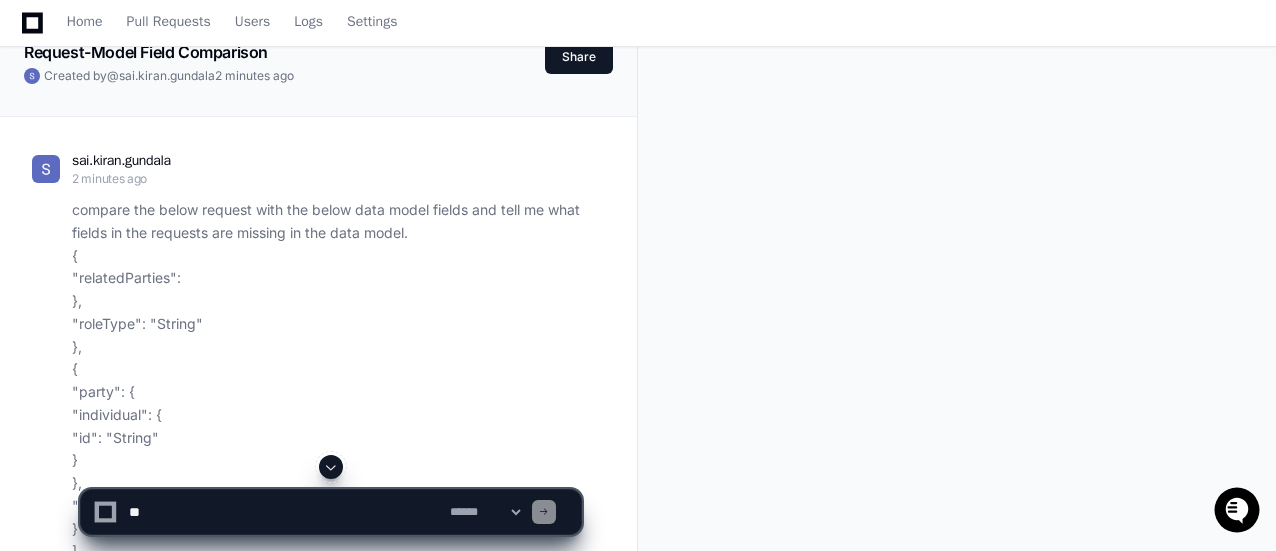 scroll, scrollTop: 87, scrollLeft: 0, axis: vertical 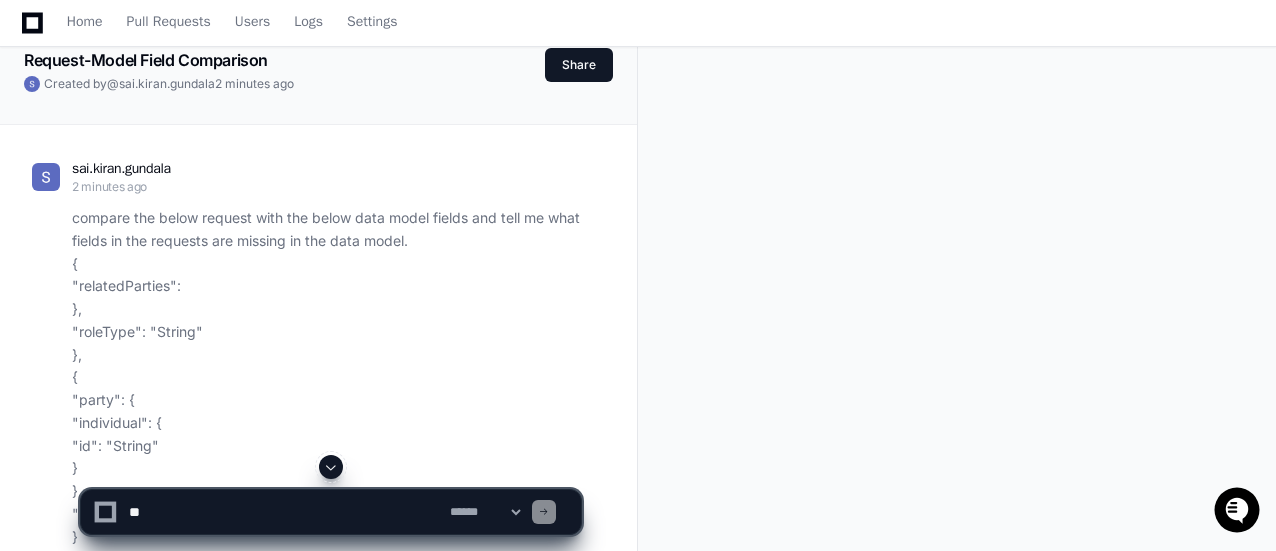 click on "compare the below request with the below data model fields and tell me what fields in the requests are missing in the data model.
{
"relatedParties":
},
"roleType": "String"
},
{
"party": {
"individual": {
"id": "String"
}
},
"roleType": "String"
}
],
"customer": {
"products": ,
"supportingResources":
}
]
}
}
Data model:
line_service_id
mdn
product_serial_number
sim_serial_number
customer_id
status
service_activation_date
service_end_date
service _deactivation_date
is_device_verified
is_primary_device
is_line_reserved
contact_address_id
e911_address_id
activation_zip_code
sim_freeze_status
sim_freeze_expiry_date
port_freeze_status
port_freeze_expiry_date
product_sku_code
product_type
product_model
product_make
product_dealer_id
product_dealer_name
product_basicwarranty_enddate
operating_system
is_LTE
is_byop
product_inventory_id
sim_sku_code
sim_part_Class
sim_carrier
sim_status
service_plan_sku_code
service_plan_id
service_plan_category
generation" 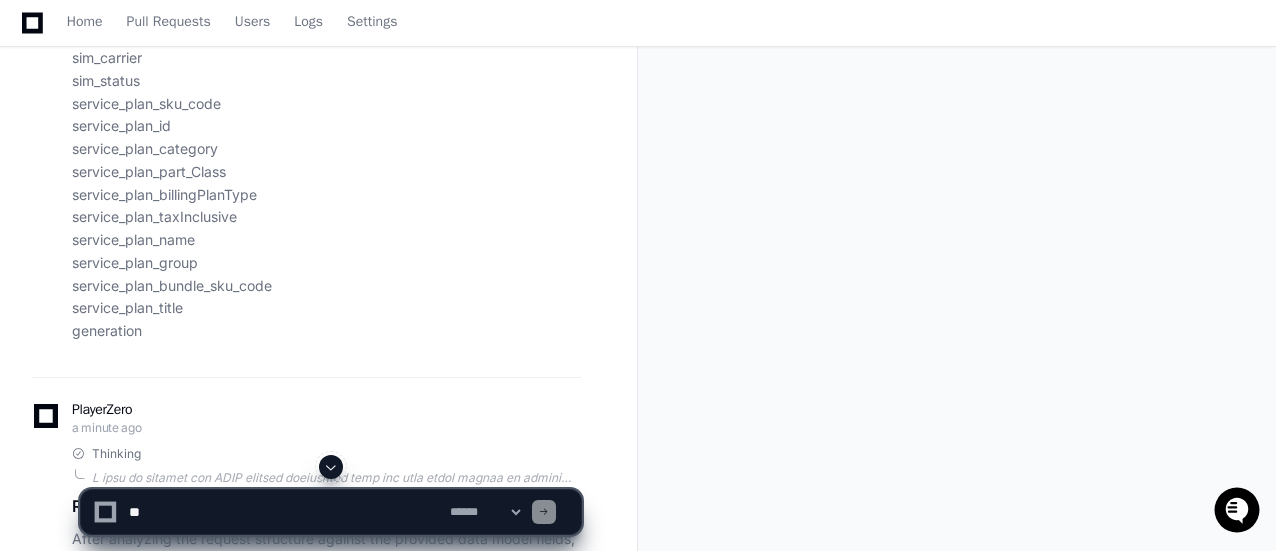 scroll, scrollTop: 1550, scrollLeft: 0, axis: vertical 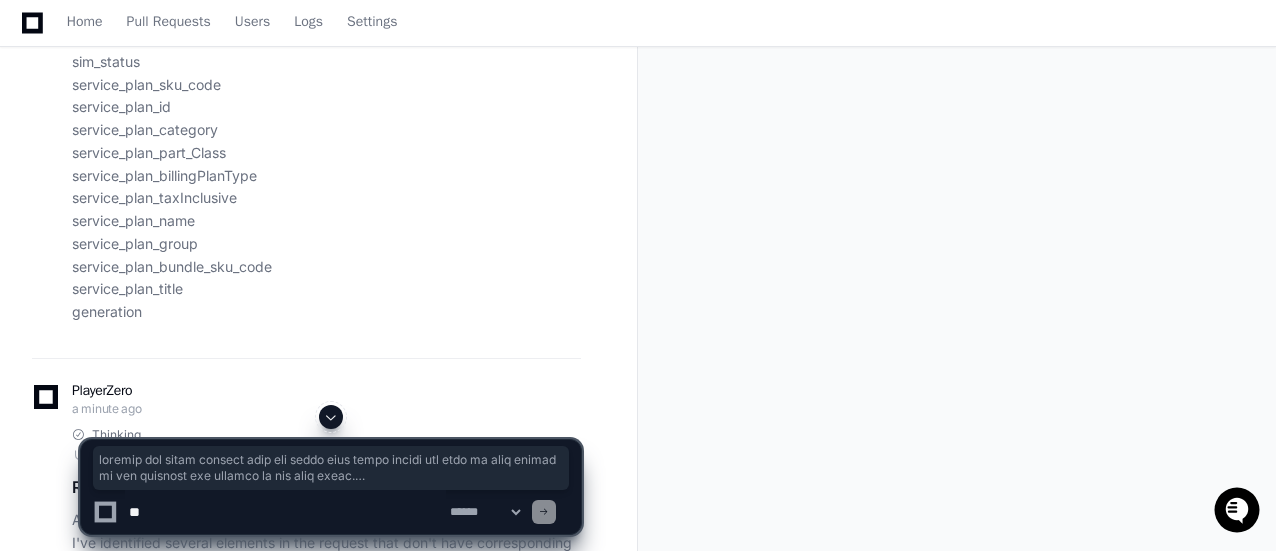 click on "Data model:
line_service_id
mdn
product_serial_number
sim_serial_number
customer_id
status
service_activation_date
service_end_date
service _deactivation_date
is_device_verified
is_primary_device
is_line_reserved
contact_address_id
e911_address_id
activation_zip_code
sim_freeze_status
sim_freeze_expiry_date
port_freeze_status
port_freeze_expiry_date
product_sku_code
product_type
product_model
product_make
product_dealer_id
product_dealer_name
product_basicwarranty_enddate
operating_system
is_LTE
is_byop
product_inventory_id
sim_sku_code
sim_part_Class
sim_carrier
sim_status
service_plan_sku_code
service_plan_id
service_plan_category
service_plan_part_Class
service_plan_billingPlanType
service_plan_taxInclusive
service_plan_name
service_plan_group
service_plan_bundle_sku_code
service_plan_title
generation" 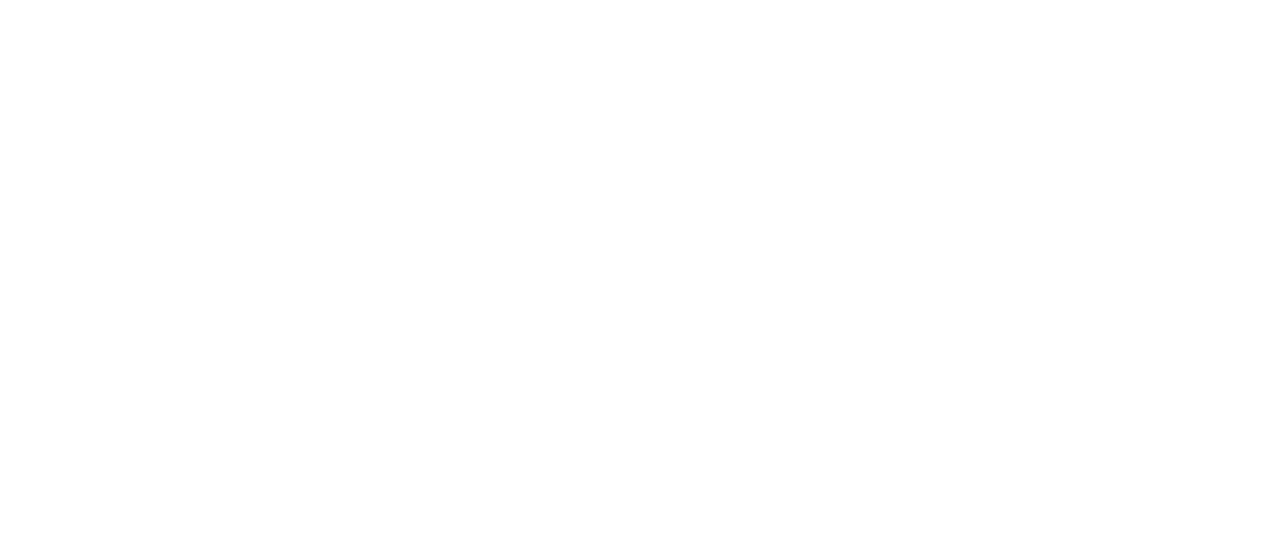 scroll, scrollTop: 0, scrollLeft: 0, axis: both 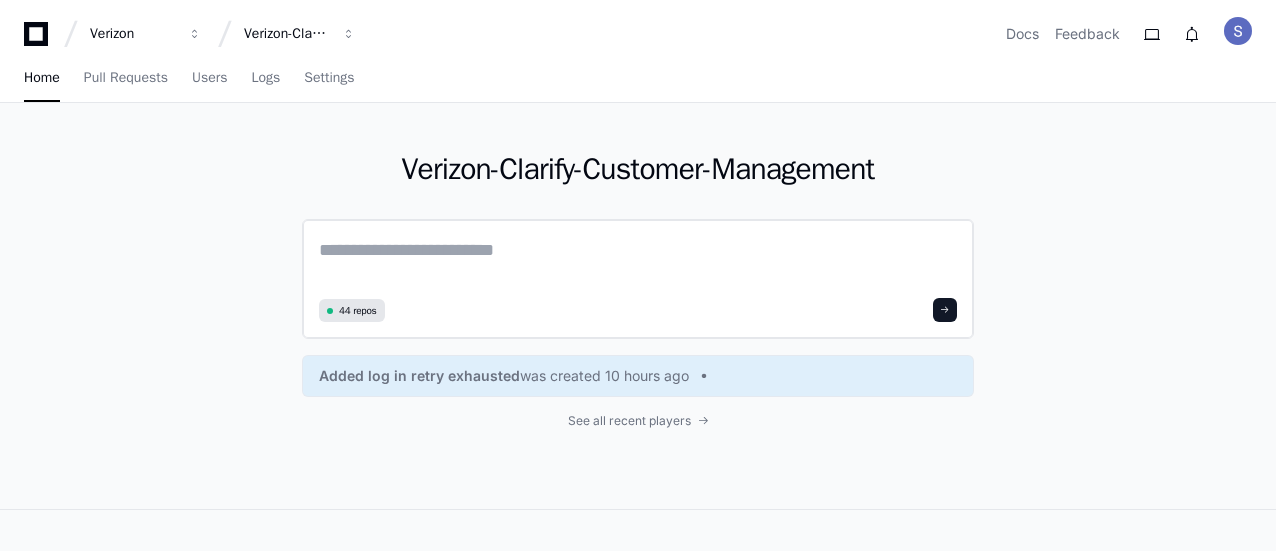 click 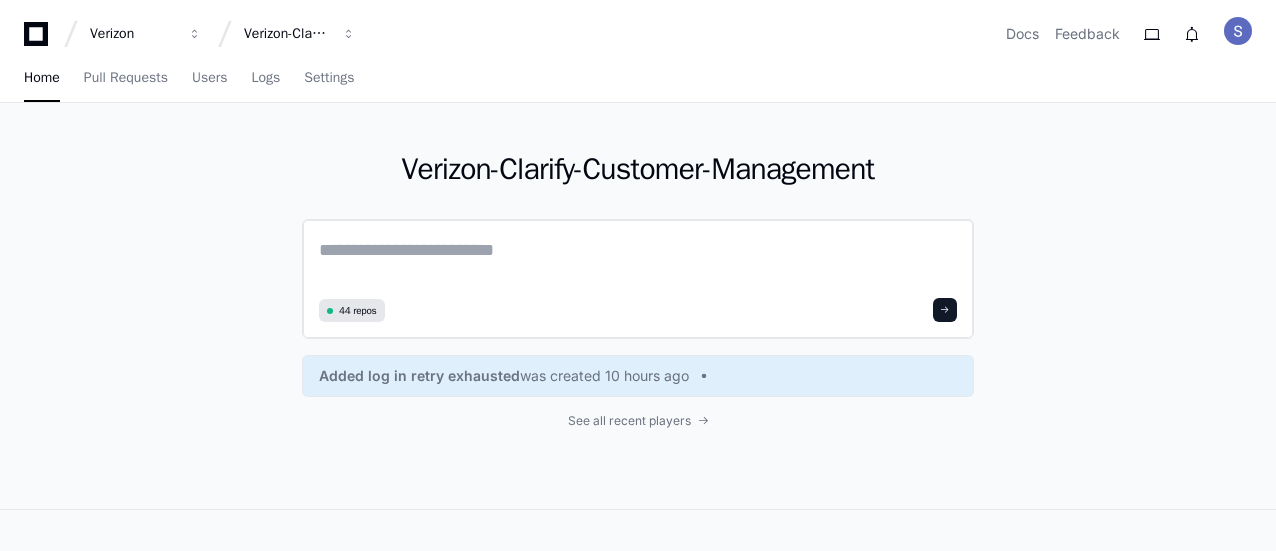 scroll, scrollTop: 0, scrollLeft: 0, axis: both 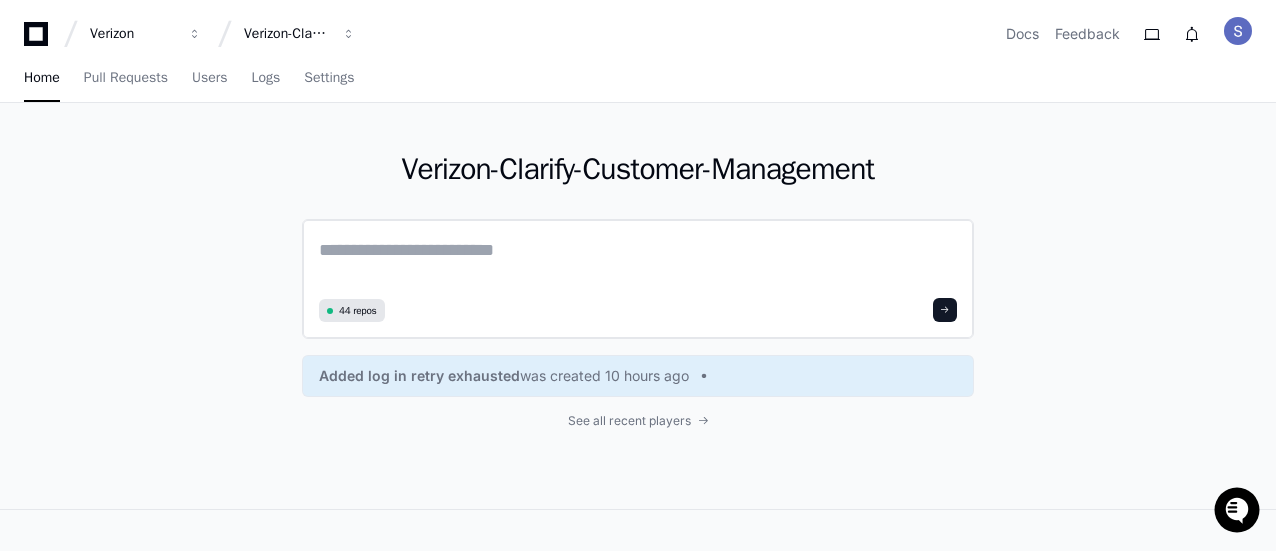 paste on "**********" 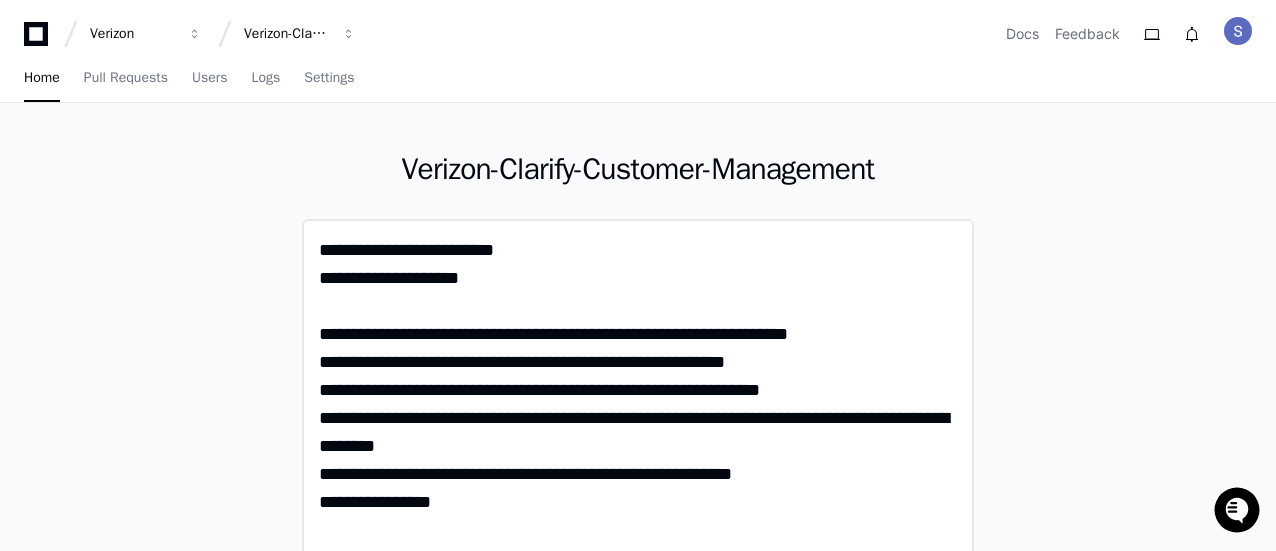 scroll, scrollTop: 0, scrollLeft: 0, axis: both 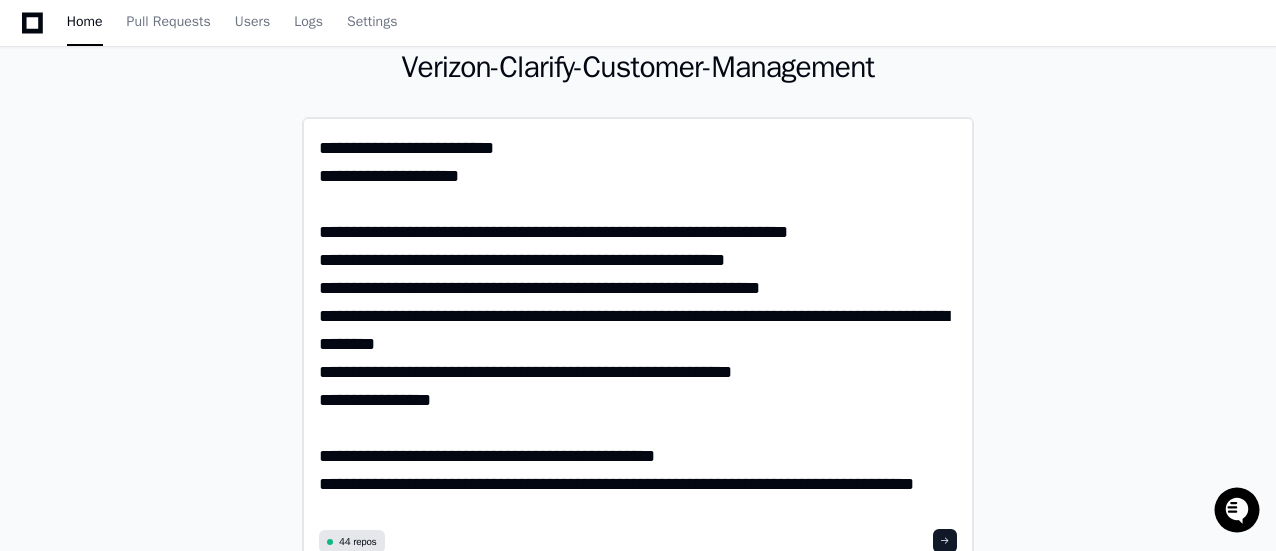 click on "**********" 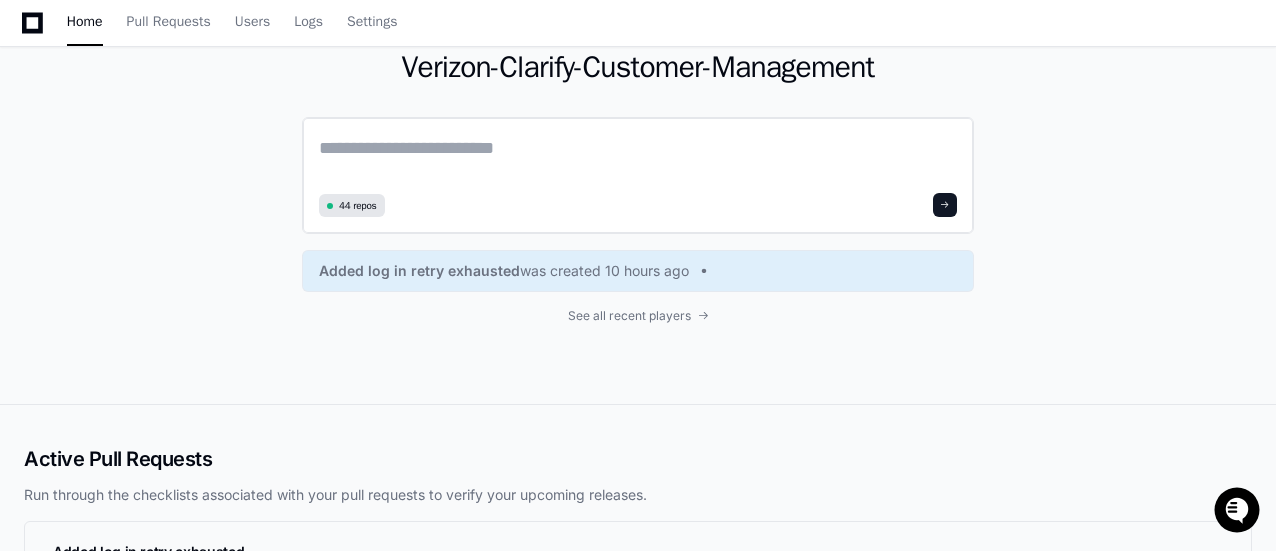 click 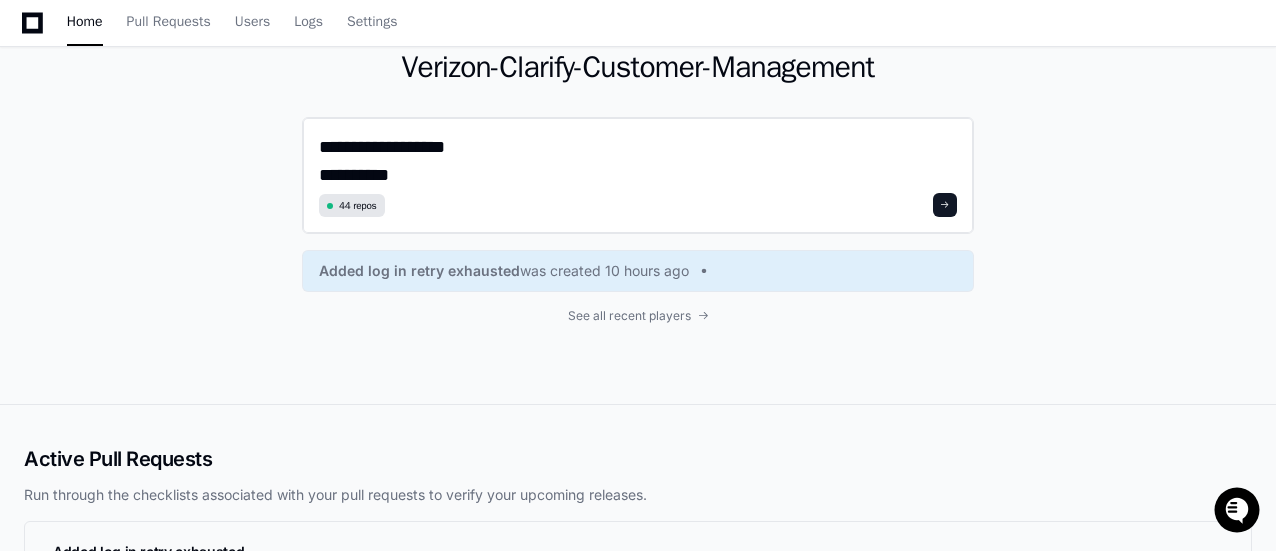 scroll, scrollTop: 0, scrollLeft: 0, axis: both 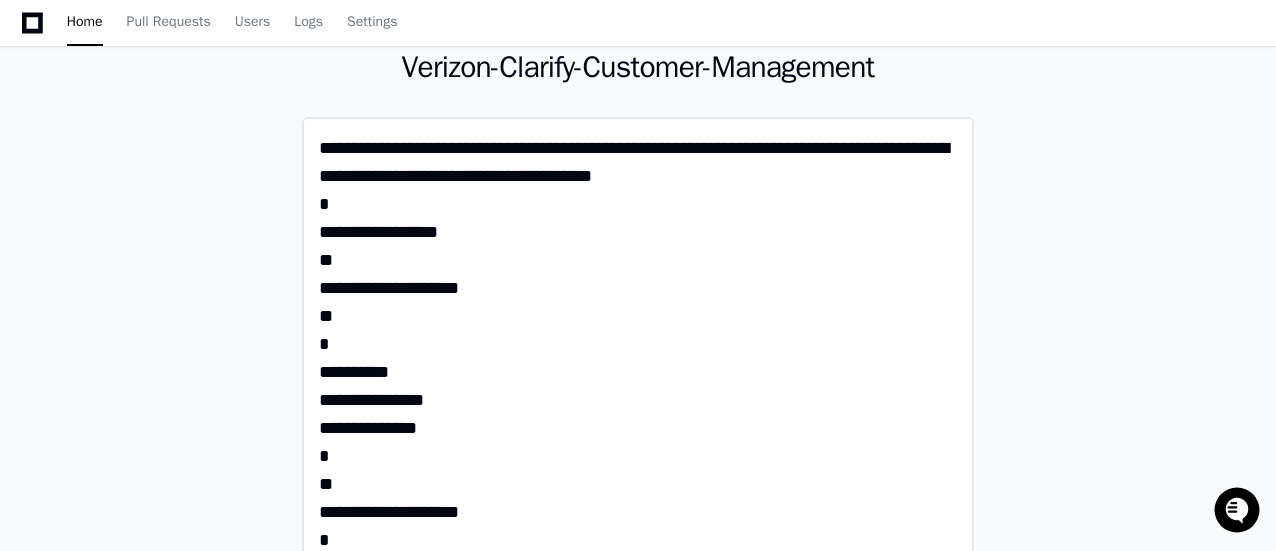 click 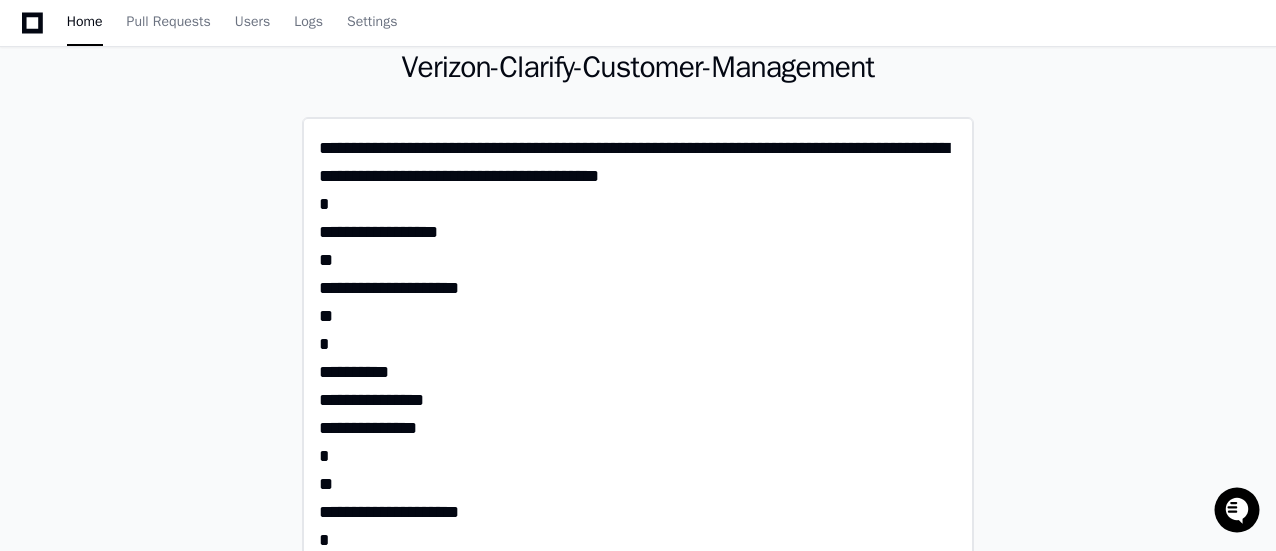 drag, startPoint x: 320, startPoint y: 197, endPoint x: 395, endPoint y: 355, distance: 174.89711 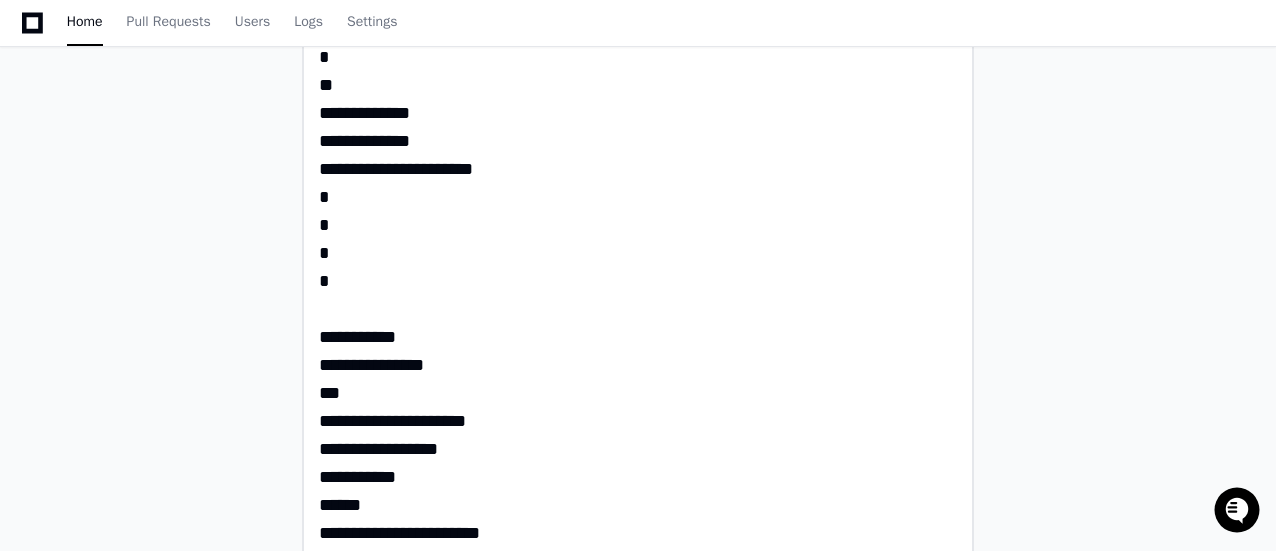 scroll, scrollTop: 584, scrollLeft: 0, axis: vertical 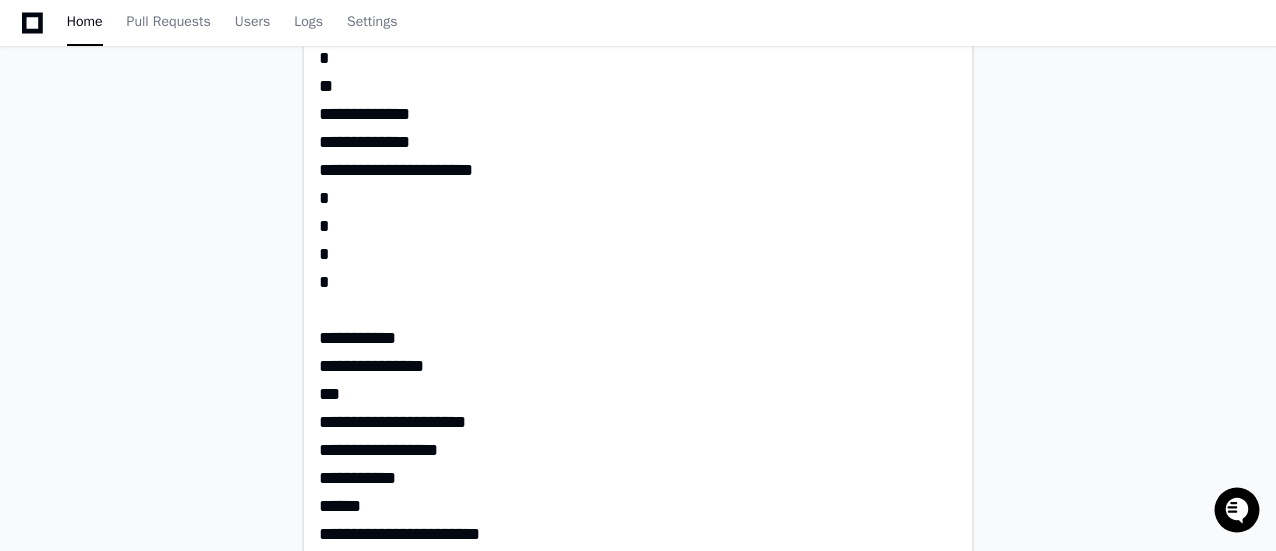 click 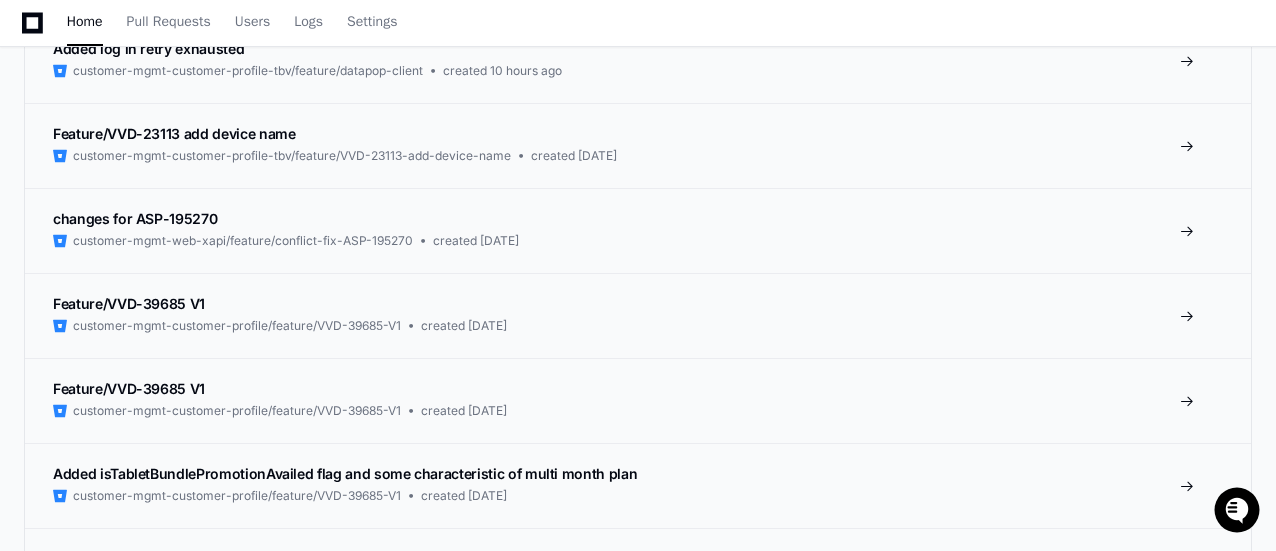 paste on "**********" 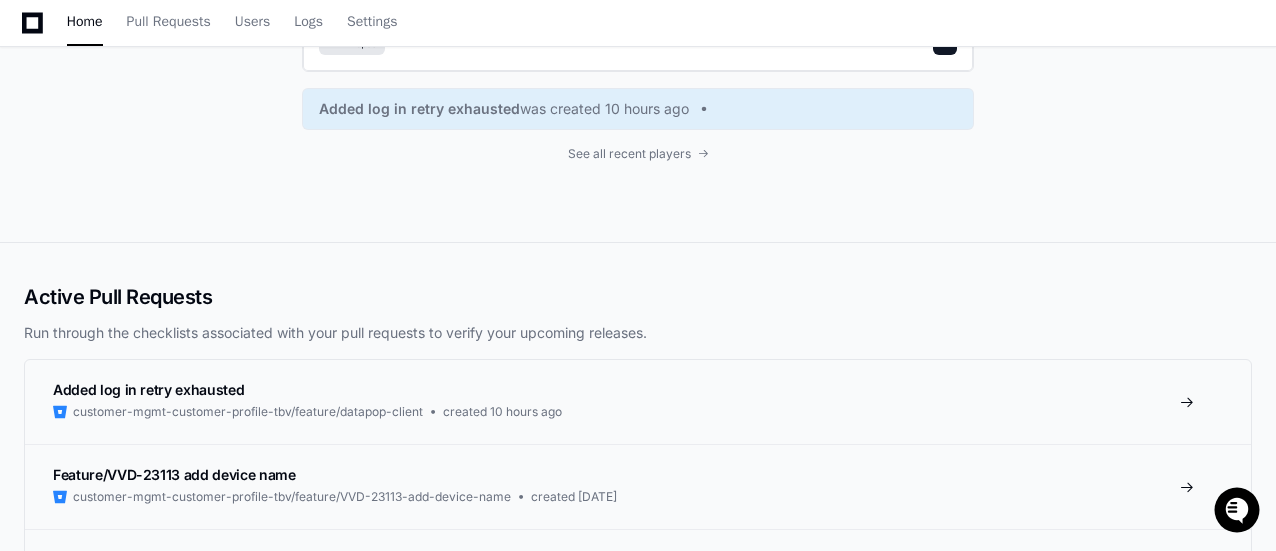 scroll, scrollTop: 1681, scrollLeft: 0, axis: vertical 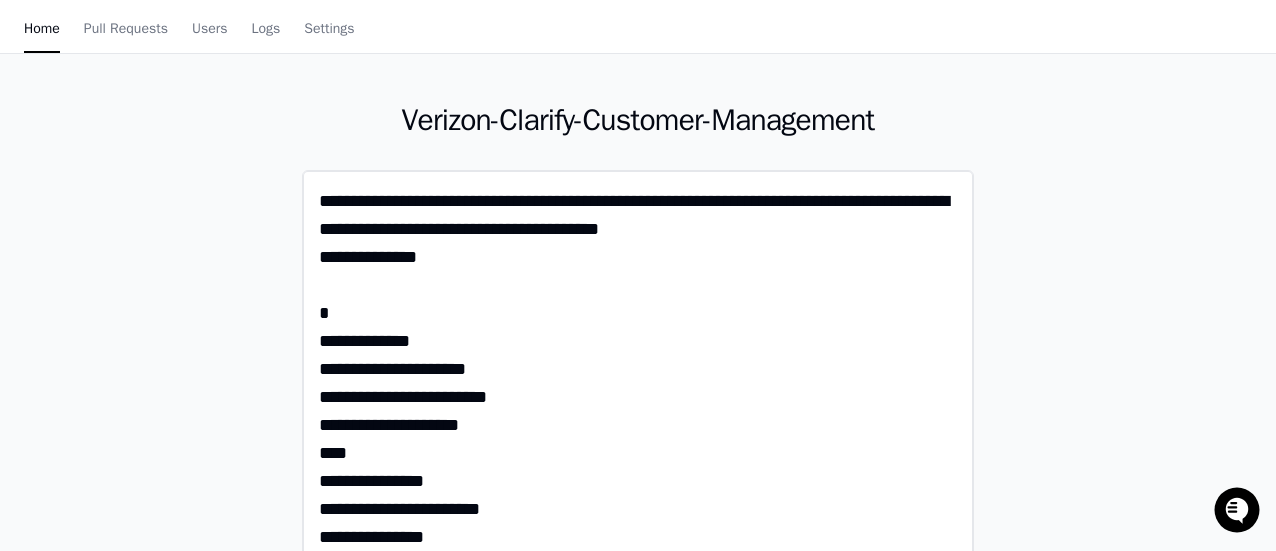 drag, startPoint x: 364, startPoint y: 253, endPoint x: 312, endPoint y: 247, distance: 52.34501 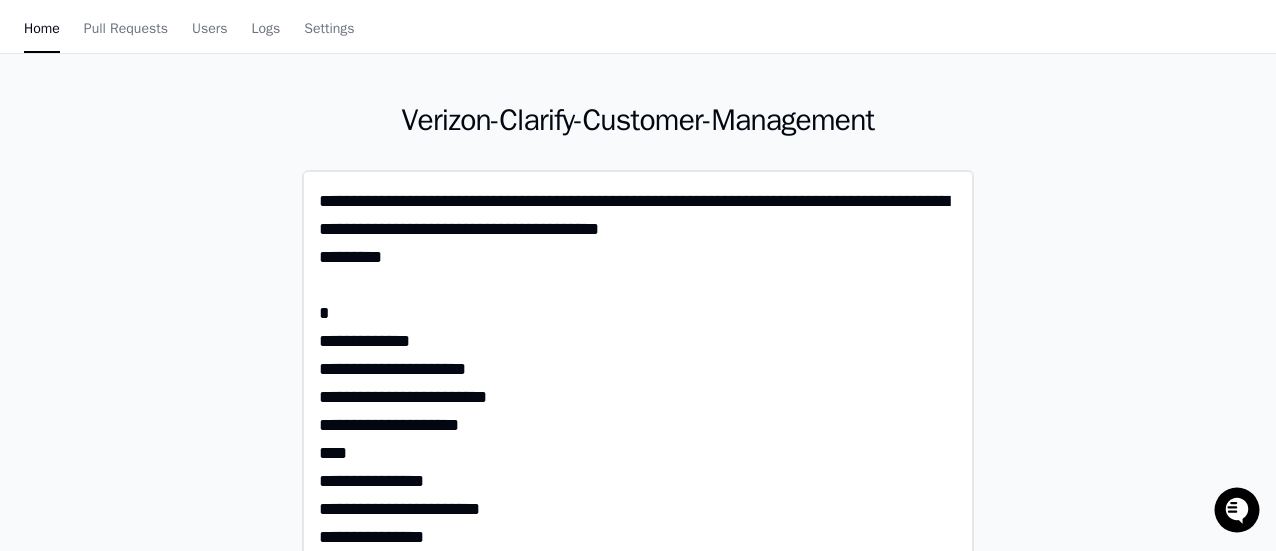 click 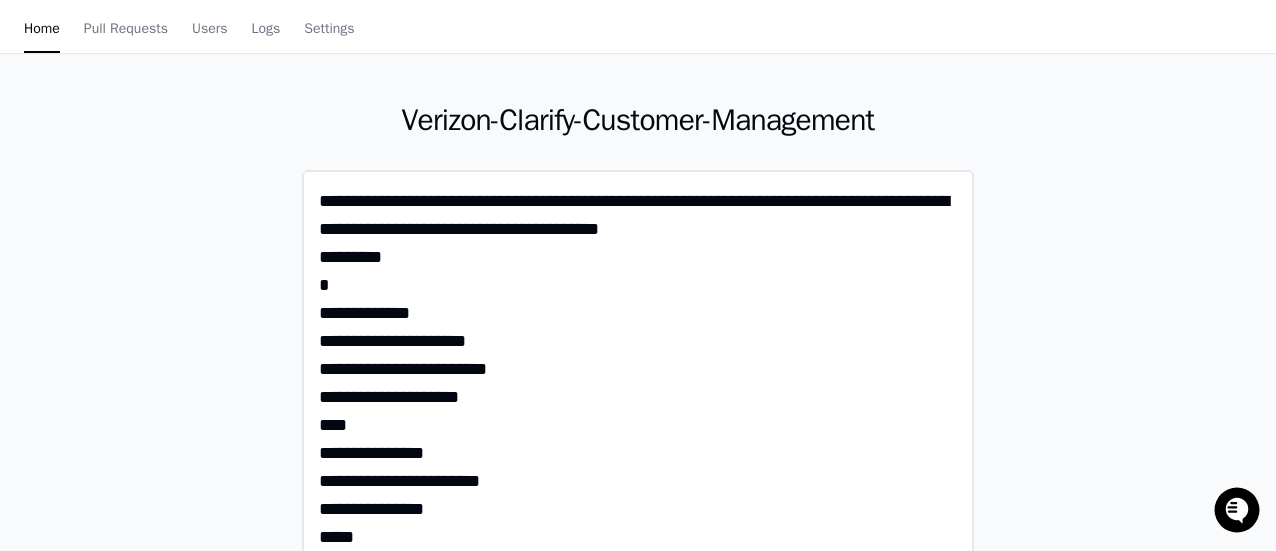 click 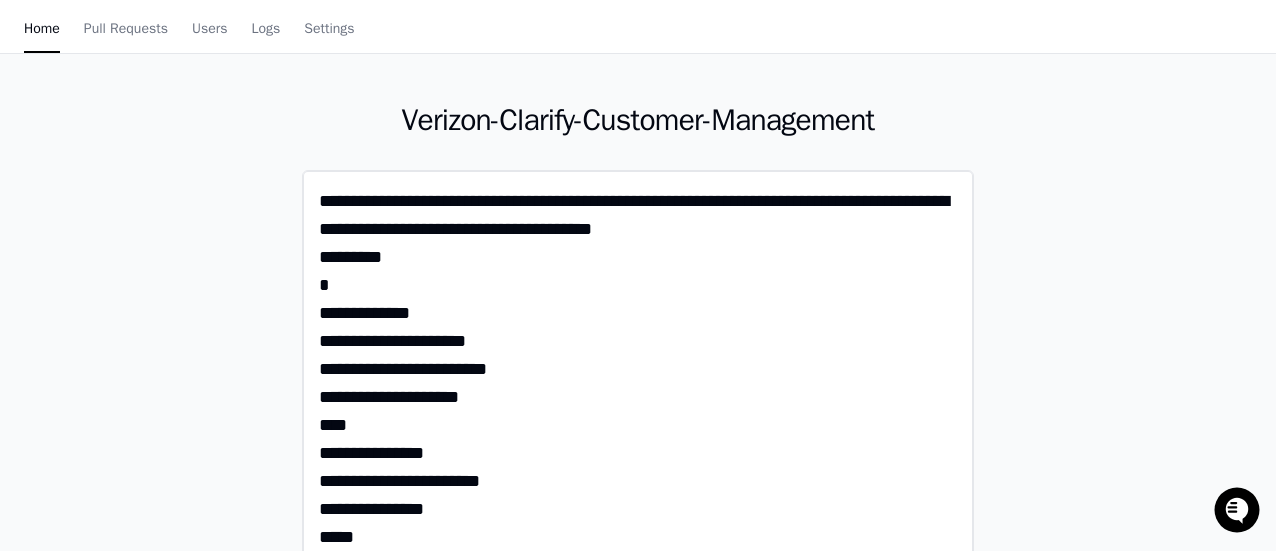 type on "**********" 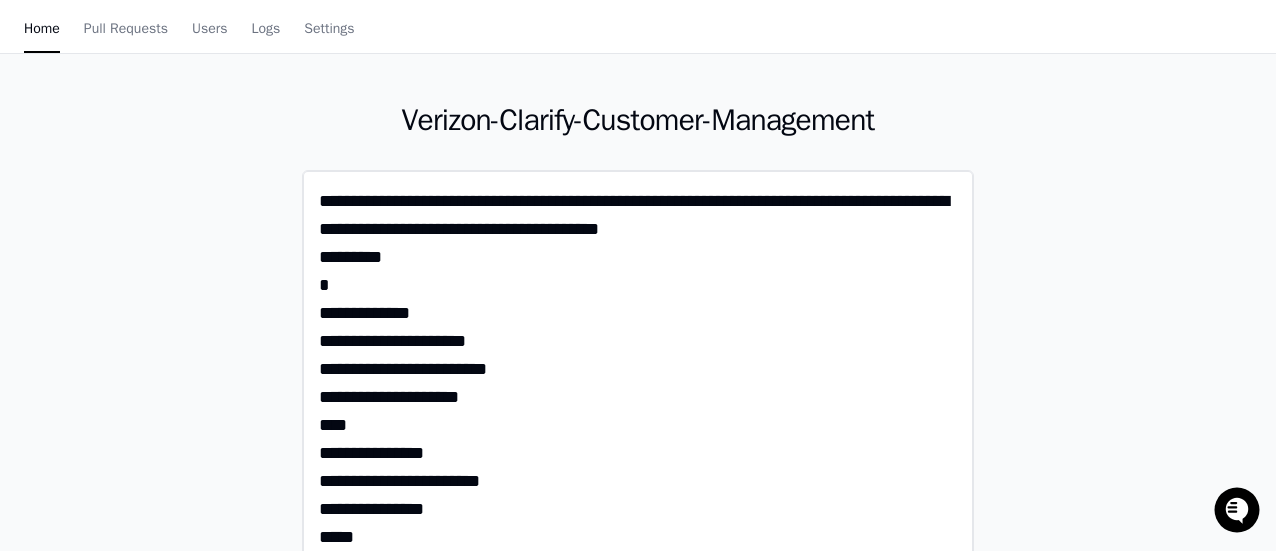click 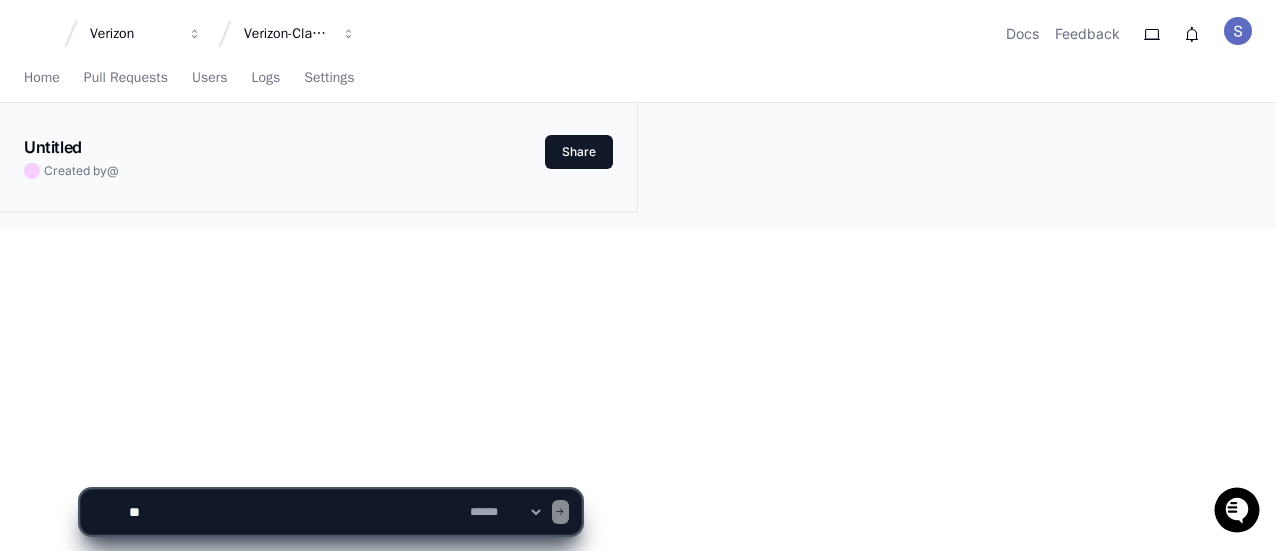 scroll, scrollTop: 0, scrollLeft: 0, axis: both 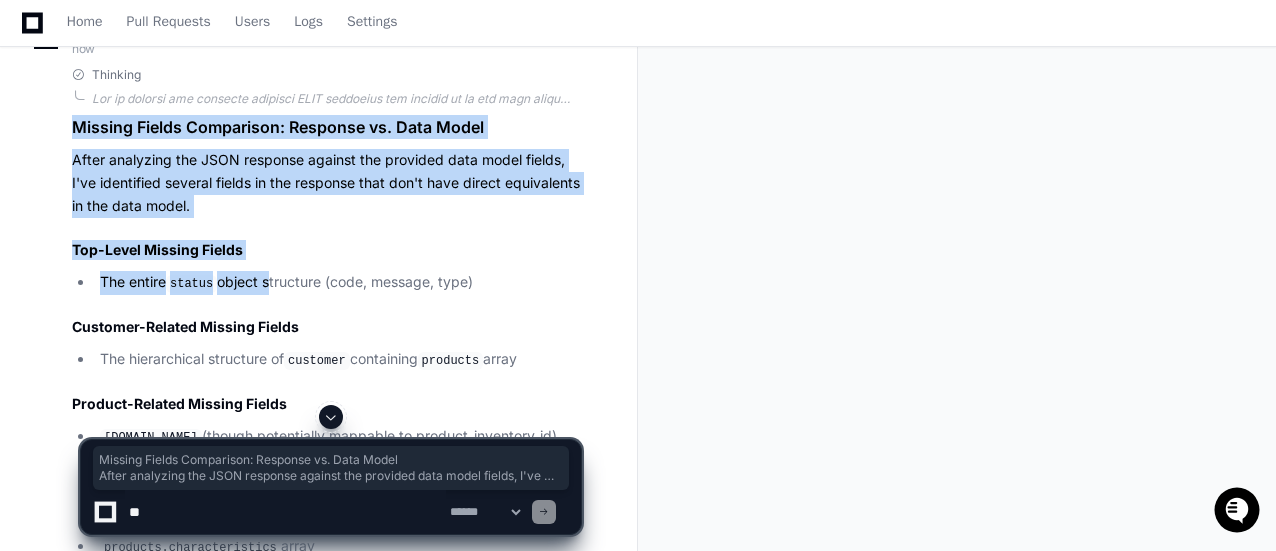 drag, startPoint x: 72, startPoint y: 124, endPoint x: 266, endPoint y: 259, distance: 236.34932 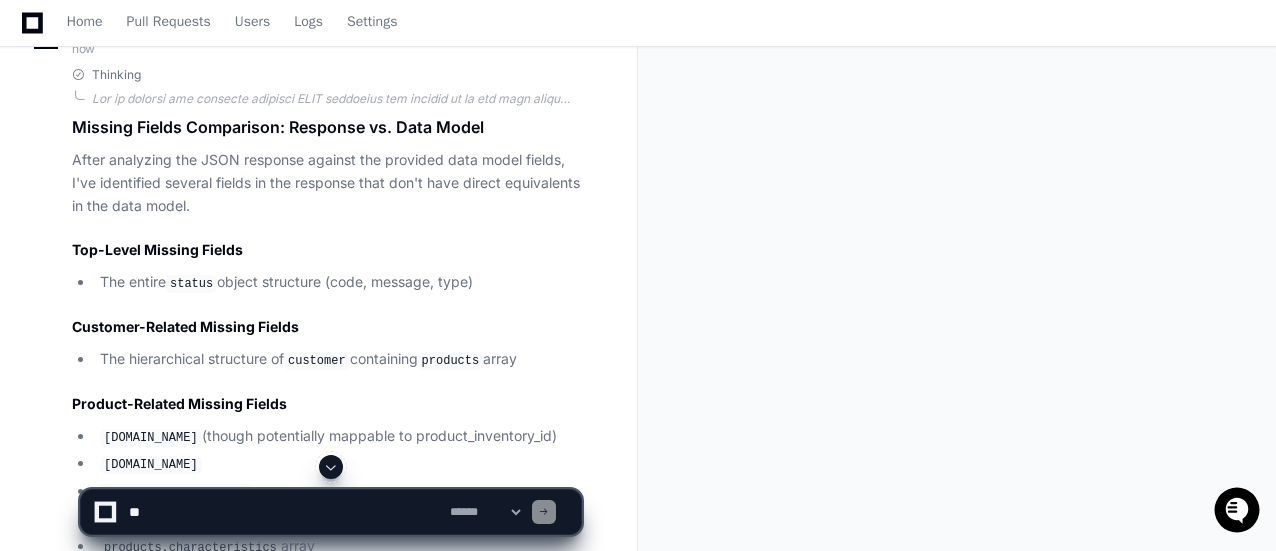 click on "Missing Fields Comparison: Response vs. Data Model" 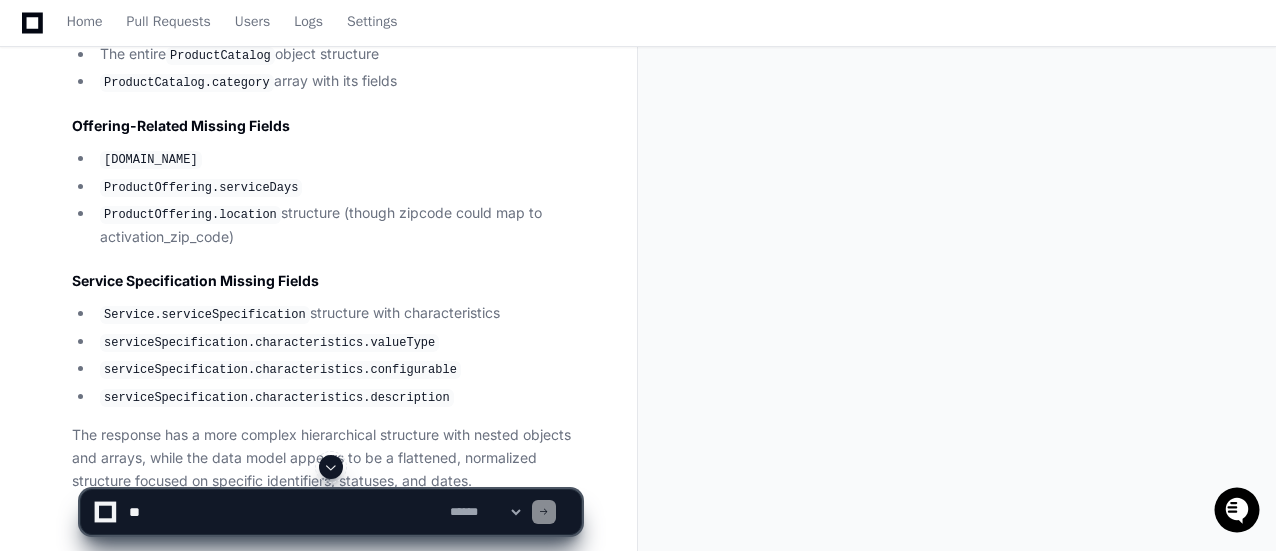 scroll, scrollTop: 3720, scrollLeft: 0, axis: vertical 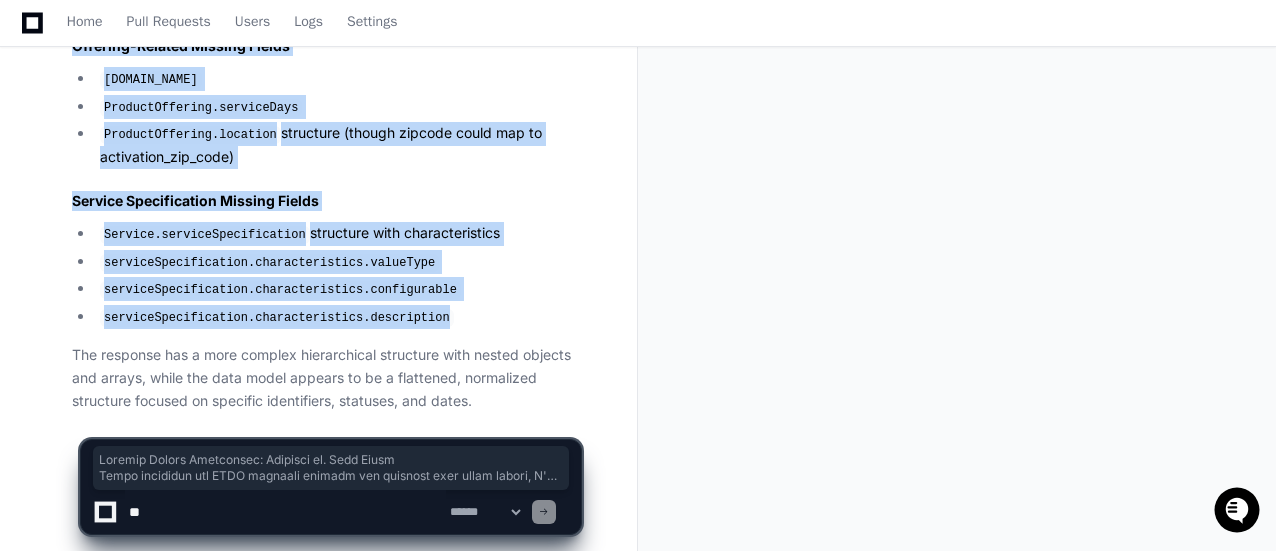 click on "serviceSpecification.characteristics.description" 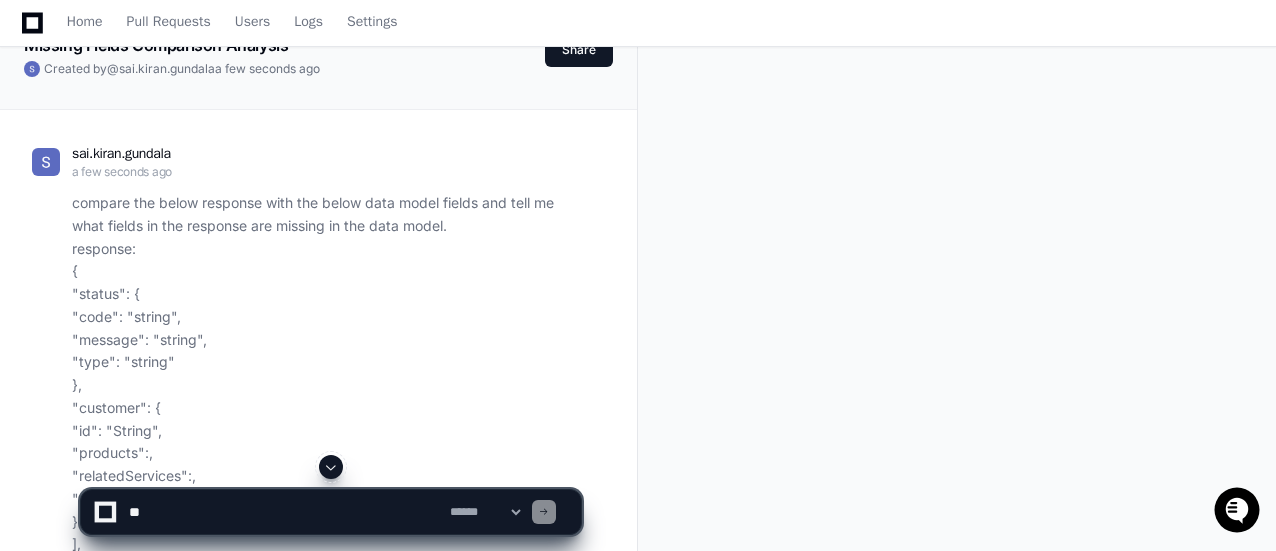 scroll, scrollTop: 100, scrollLeft: 0, axis: vertical 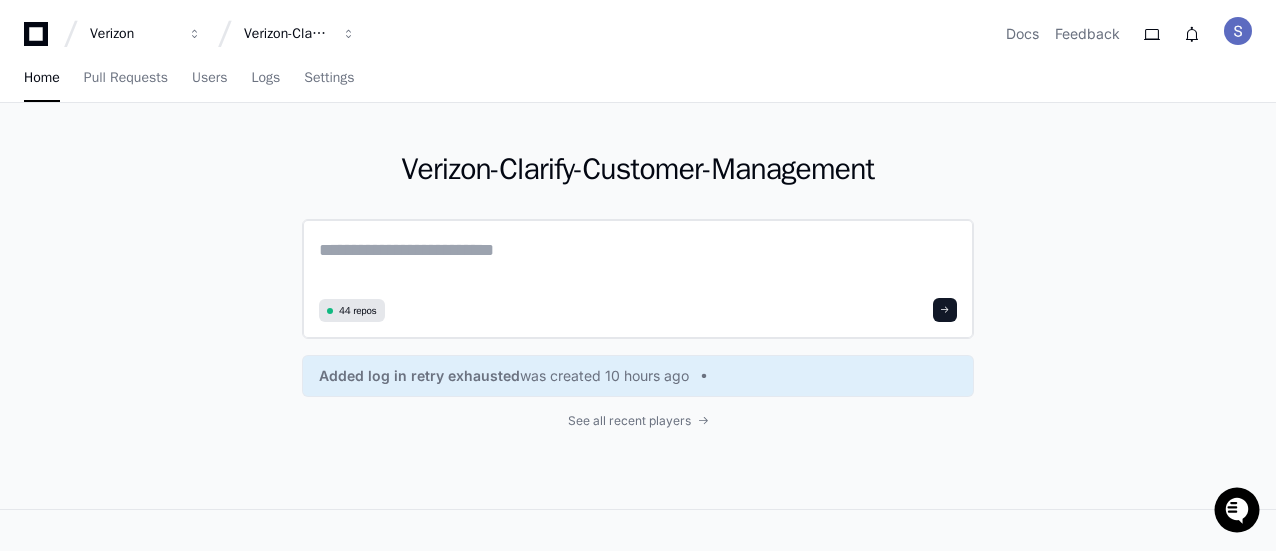 click 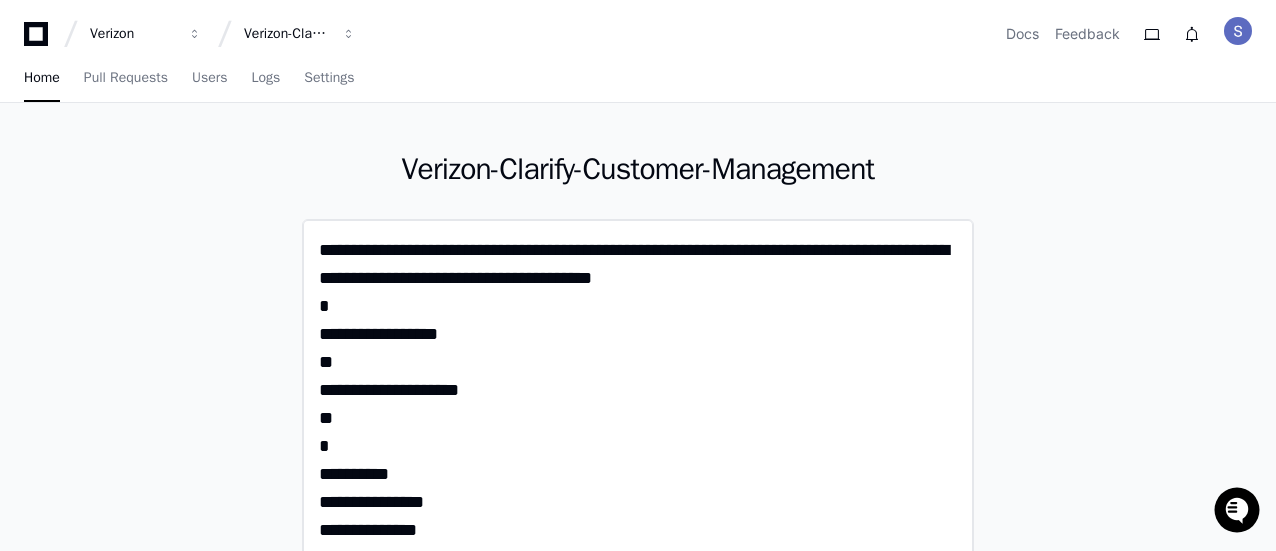 scroll, scrollTop: 0, scrollLeft: 0, axis: both 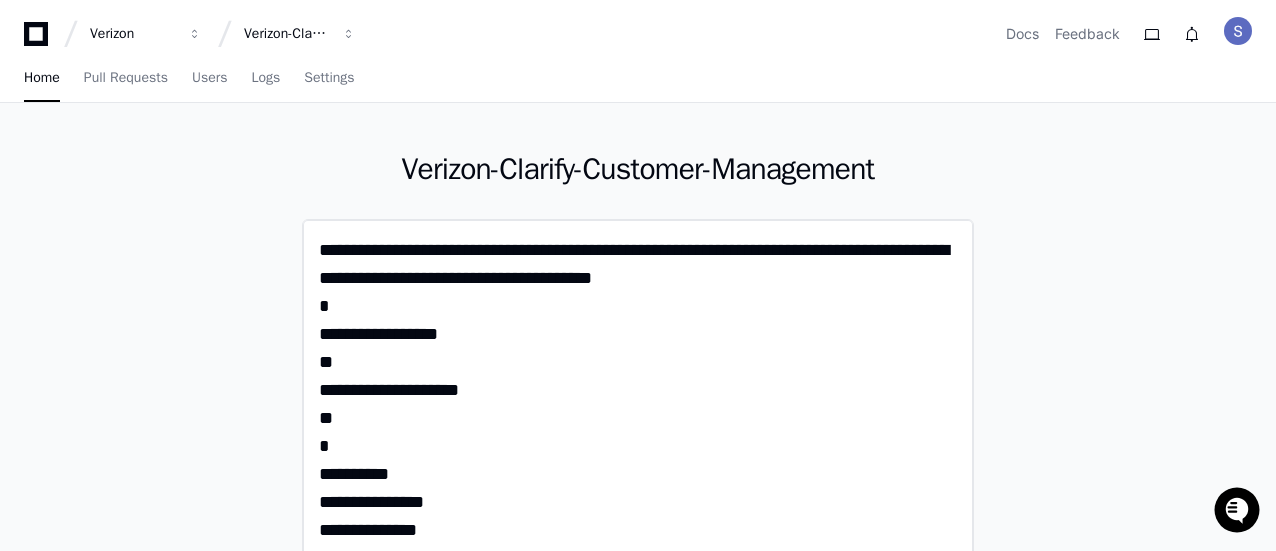 drag, startPoint x: 319, startPoint y: 306, endPoint x: 348, endPoint y: 335, distance: 41.01219 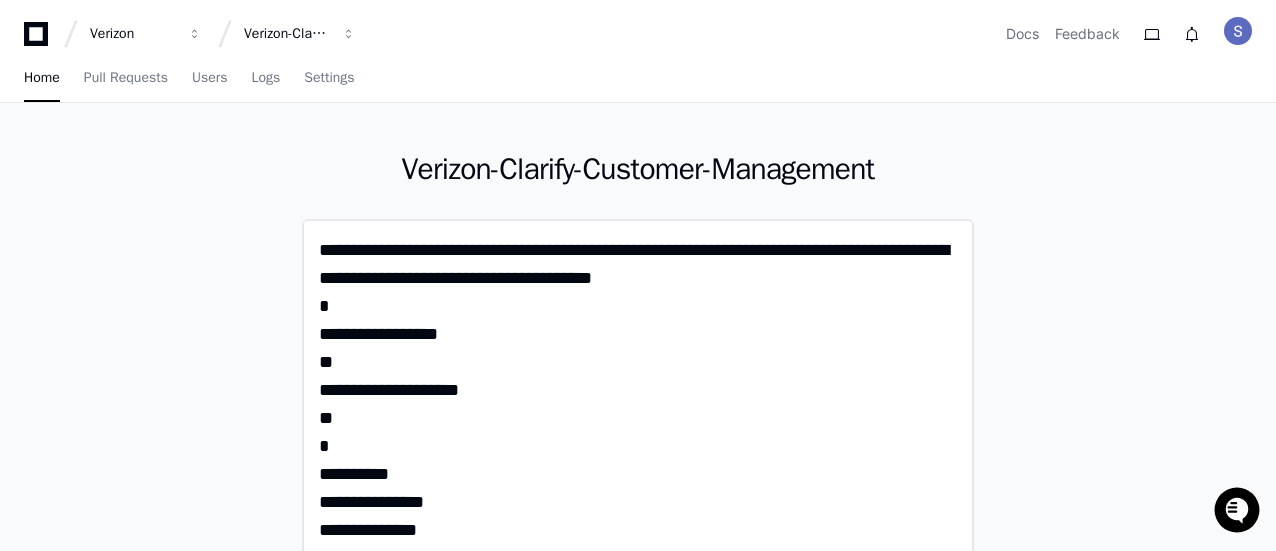 drag, startPoint x: 320, startPoint y: 301, endPoint x: 385, endPoint y: 389, distance: 109.40292 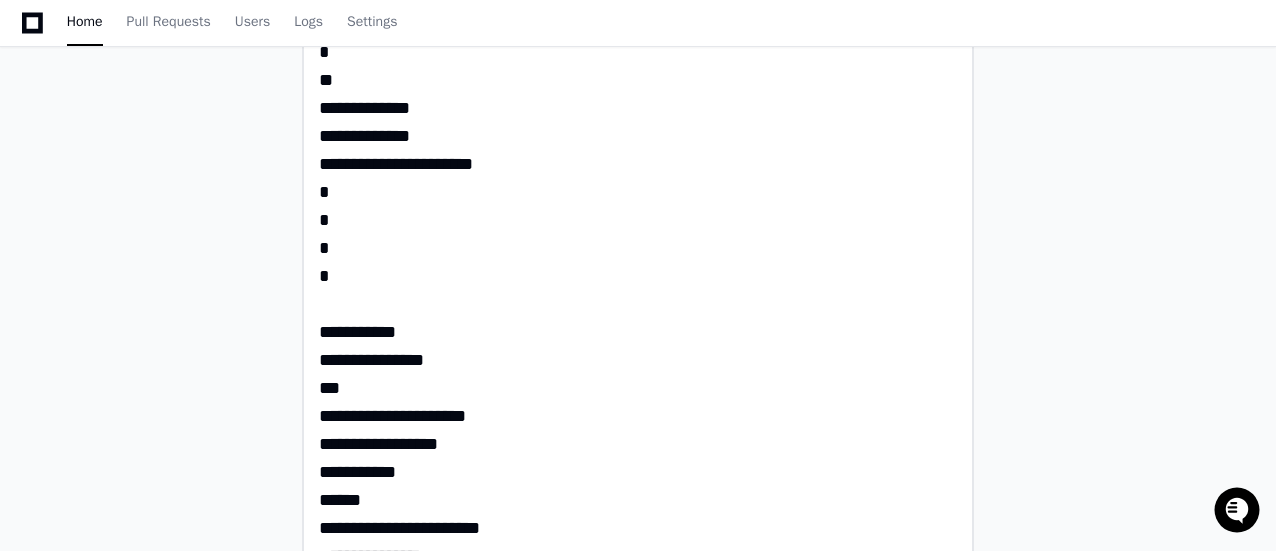 scroll, scrollTop: 705, scrollLeft: 0, axis: vertical 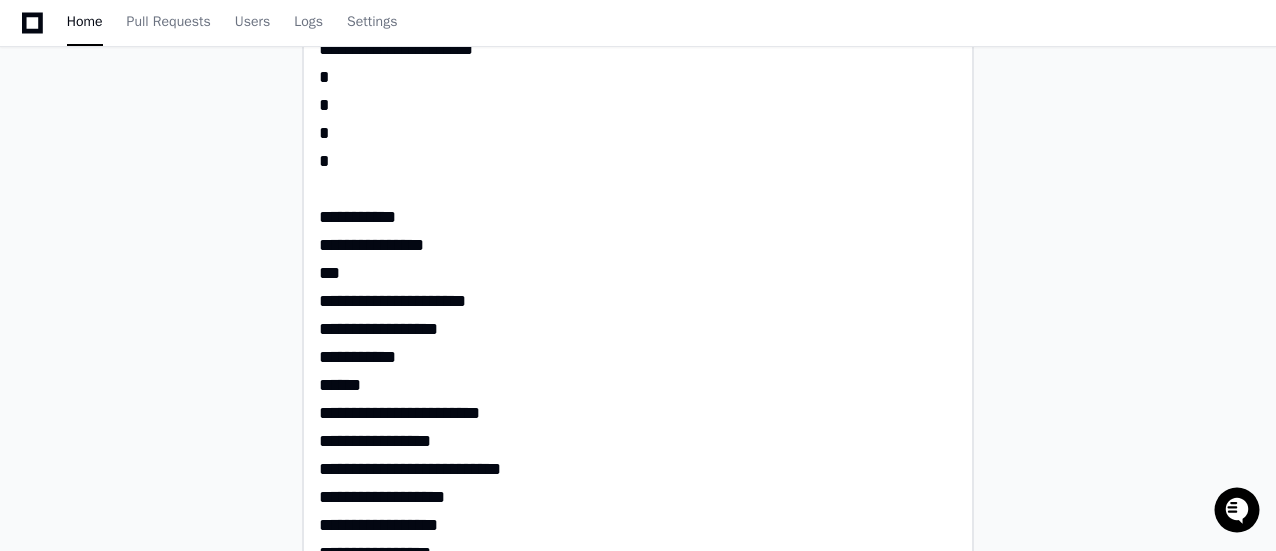 drag, startPoint x: 320, startPoint y: 311, endPoint x: 414, endPoint y: 183, distance: 158.80806 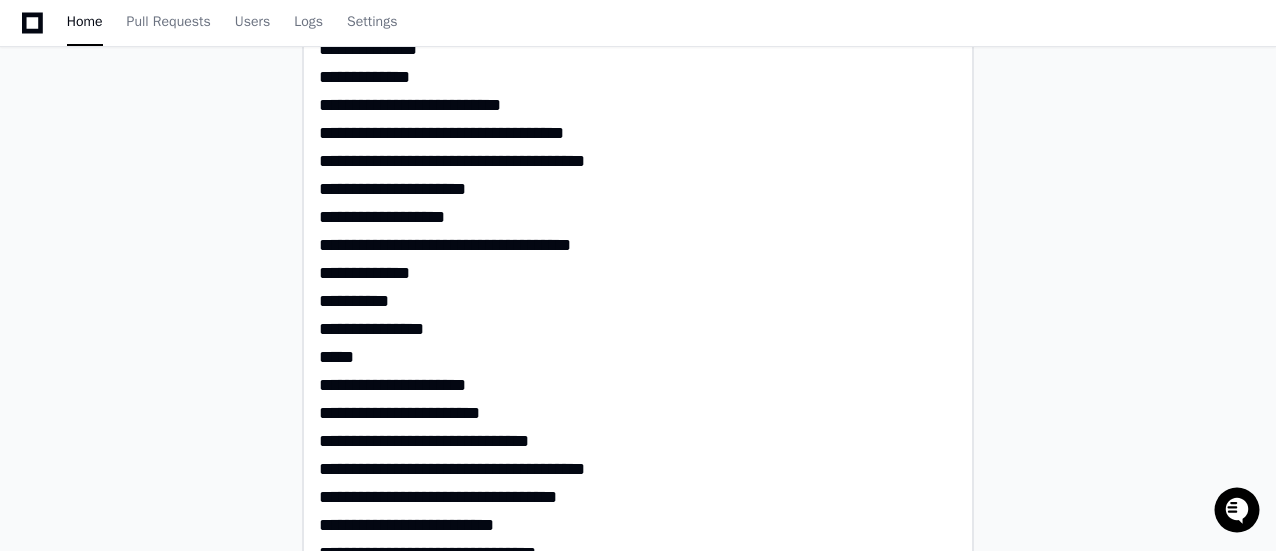 scroll, scrollTop: 1668, scrollLeft: 0, axis: vertical 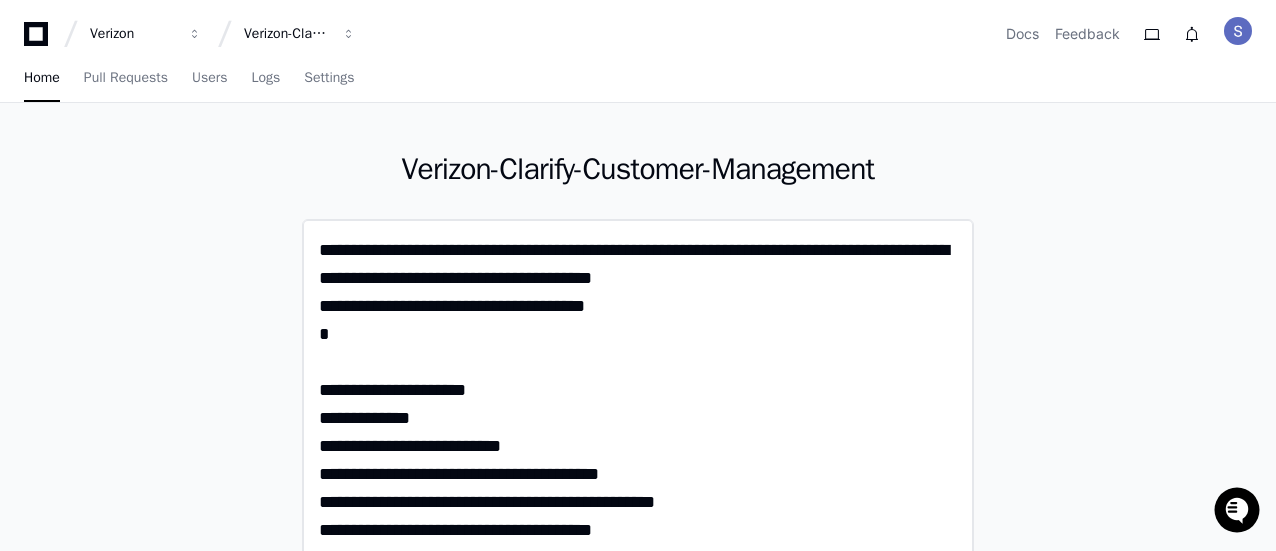 drag, startPoint x: 558, startPoint y: 306, endPoint x: 326, endPoint y: 299, distance: 232.10558 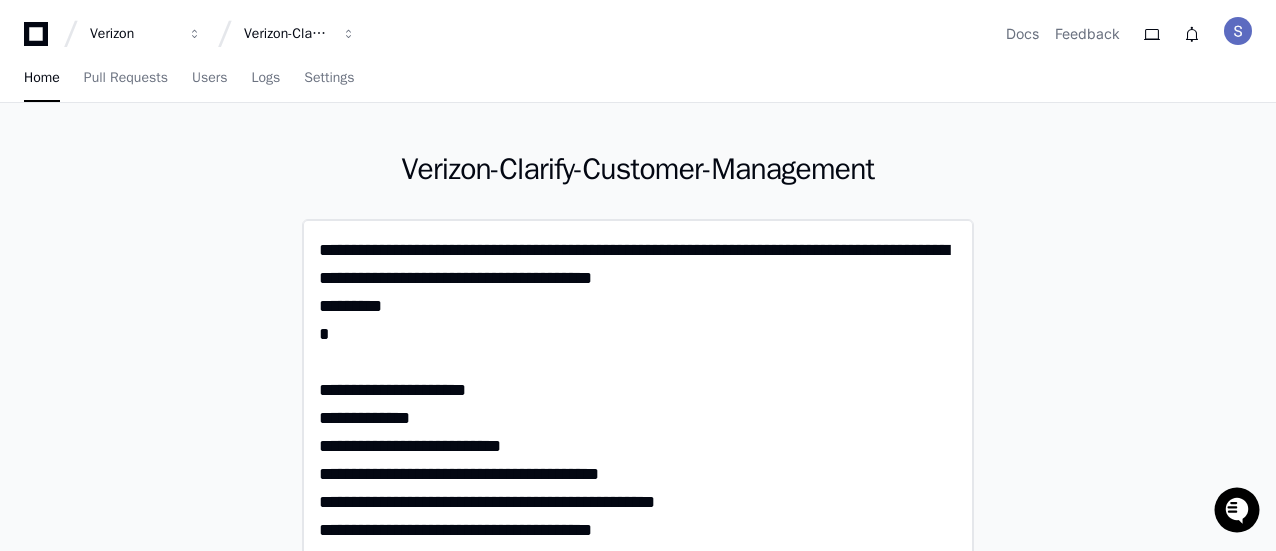 click 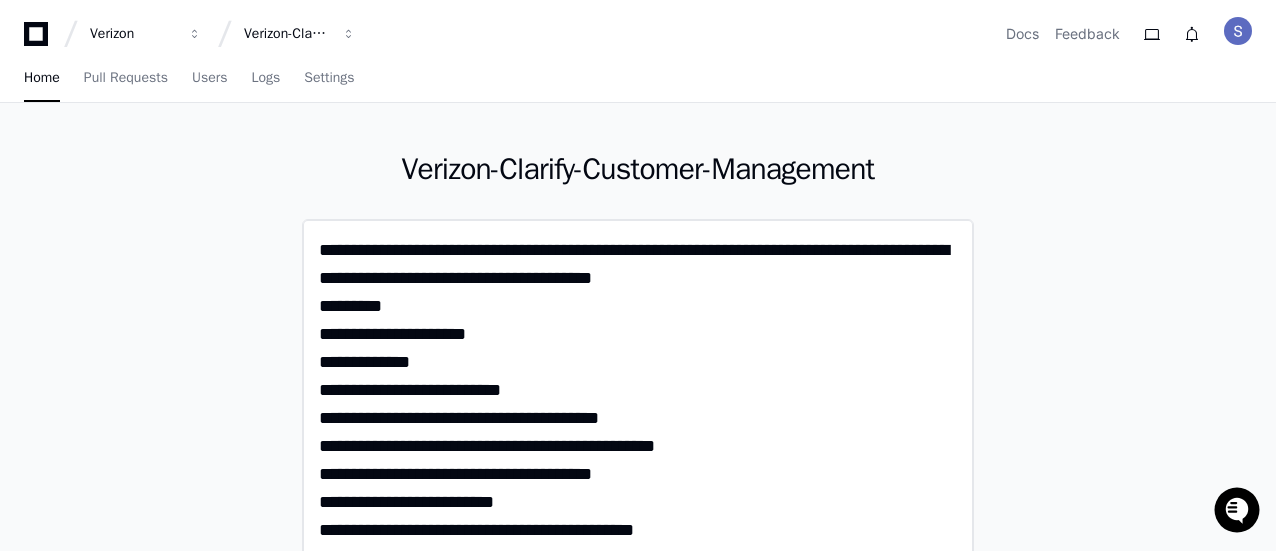 click 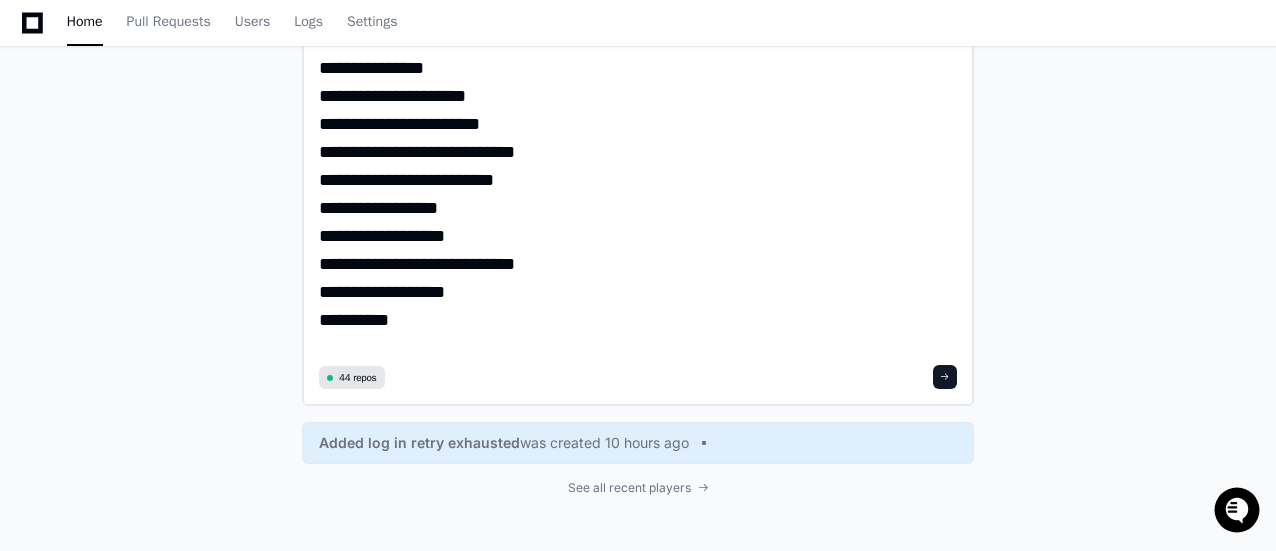 scroll, scrollTop: 5027, scrollLeft: 0, axis: vertical 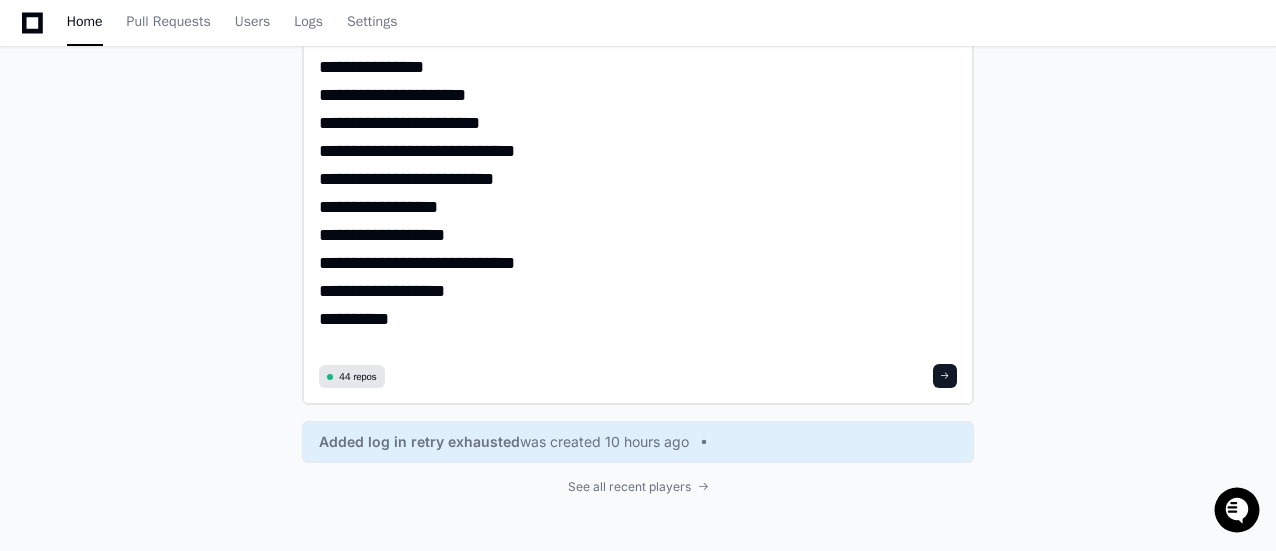 click 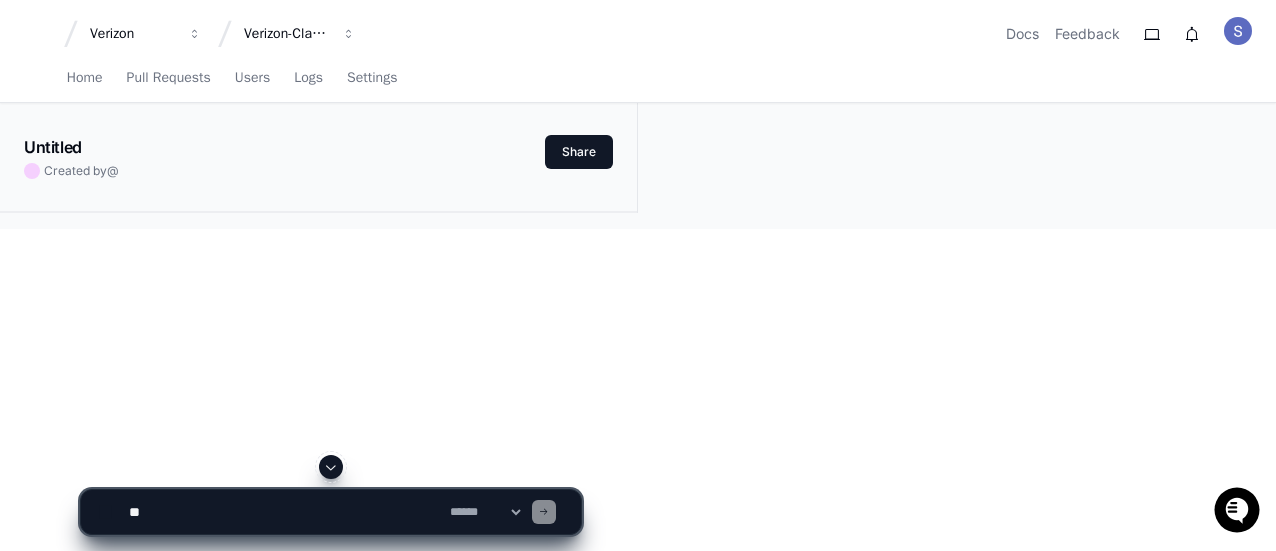 scroll, scrollTop: 0, scrollLeft: 0, axis: both 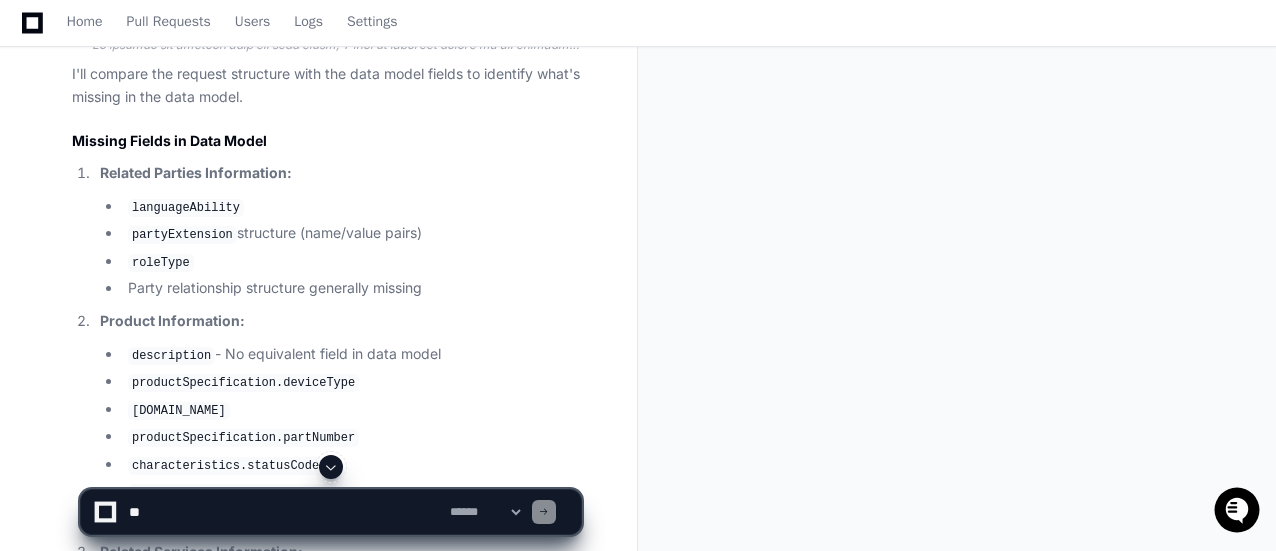 click on "Thinking I'll compare the request structure with the data model fields to identify what's missing in the data model.
Missing Fields in Data Model
Related Parties Information:
languageAbility
partyExtension  structure (name/value pairs)
roleType
Party relationship structure generally missing
Product Information:
description  - No equivalent field in data model
productSpecification.deviceType
[DOMAIN_NAME]
productSpecification.partNumber
characteristics.statusCode
characteristics.forecastDate
characteristics.portInStatus  (different from port_freeze_status)
Related Services Information:
subCategory  for services
specifications.partNumber  for services
specifications.isRecurring  boolean flag
characteristics.hppBenefits  field
Related Resources Information:
type  for resources
resourceCategory  for resources
Product Catalog Structure:
The entire  ProductCatalog  structure is missing, including:
id ,  name" 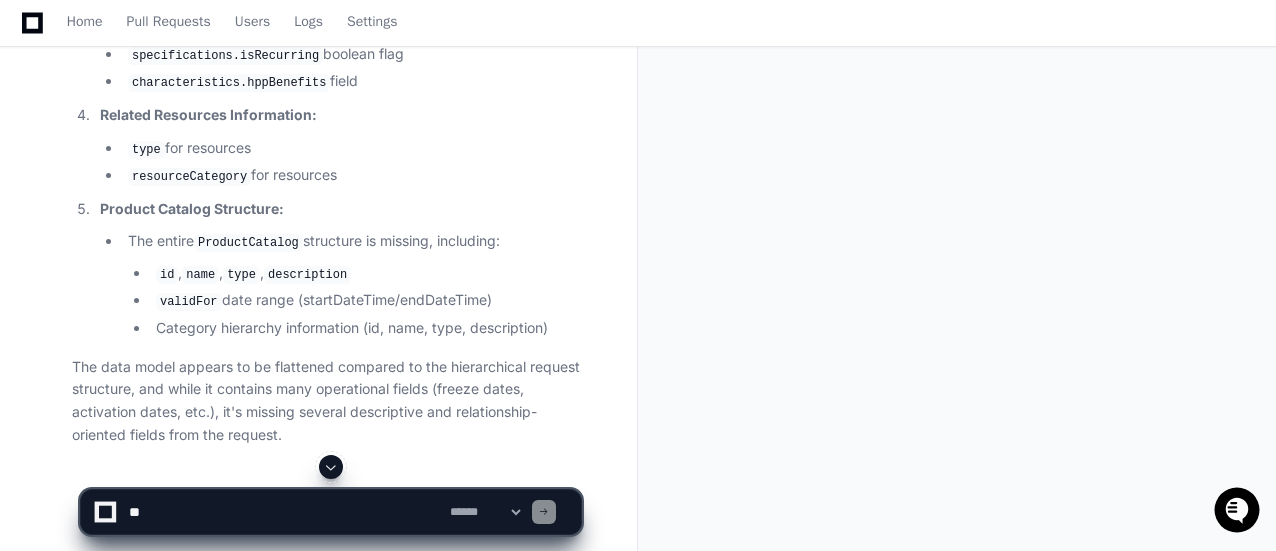 scroll, scrollTop: 2835, scrollLeft: 0, axis: vertical 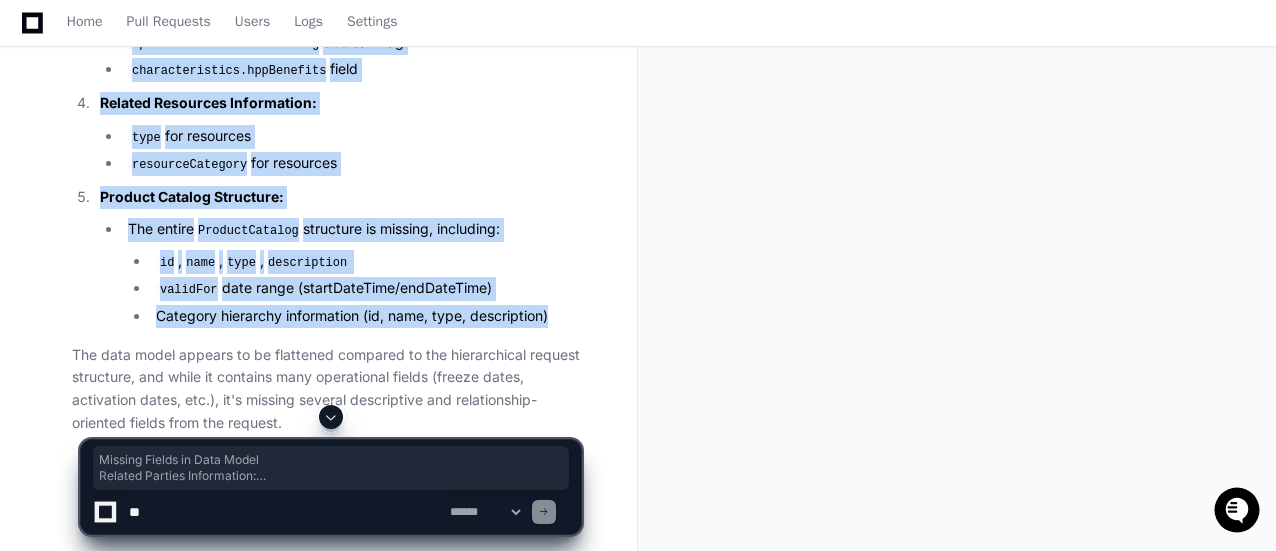 click on "Category hierarchy information (id, name, type, description)" 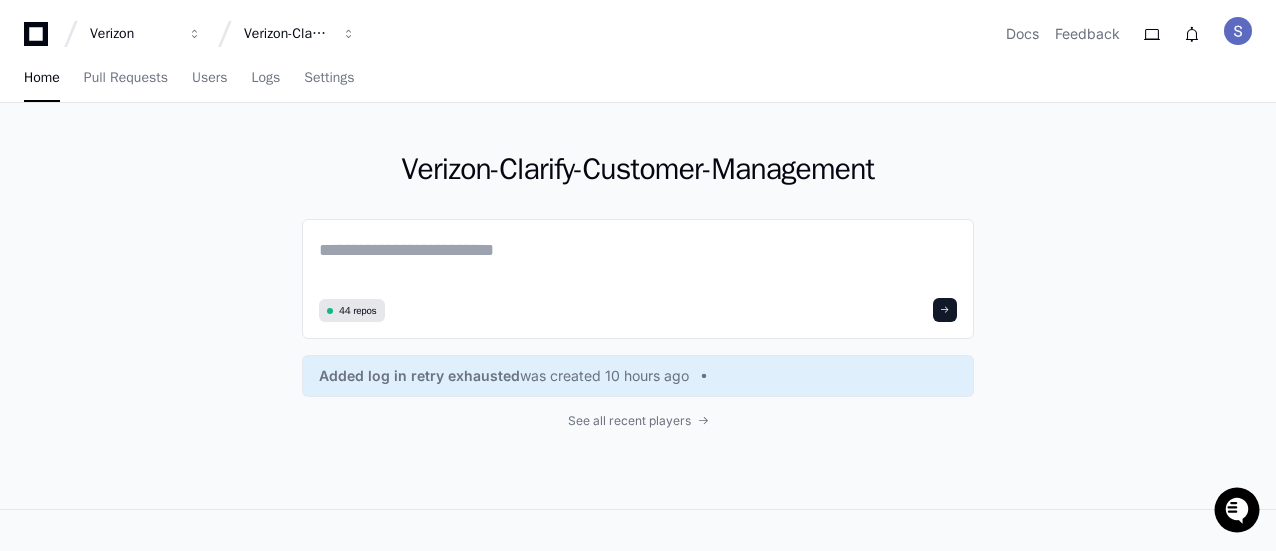 scroll, scrollTop: 0, scrollLeft: 0, axis: both 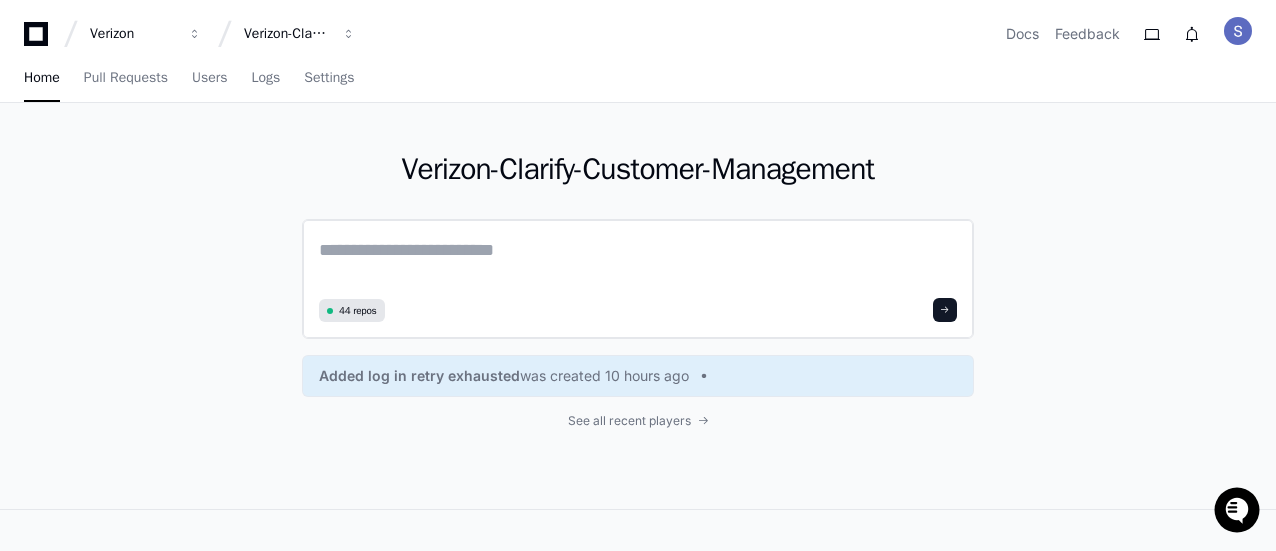 click 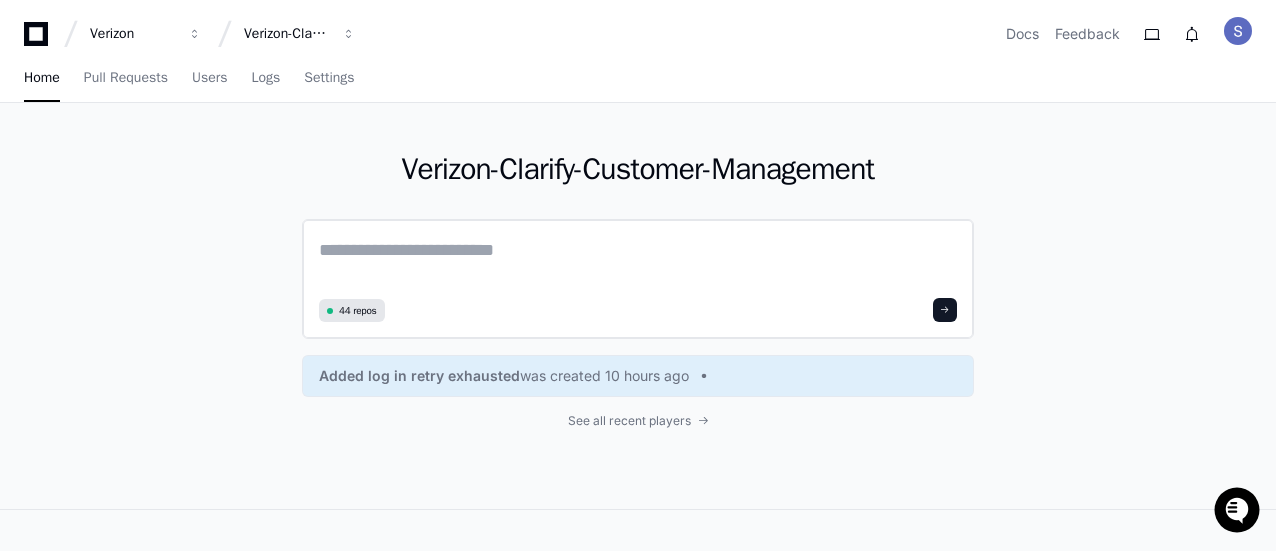 paste on "**********" 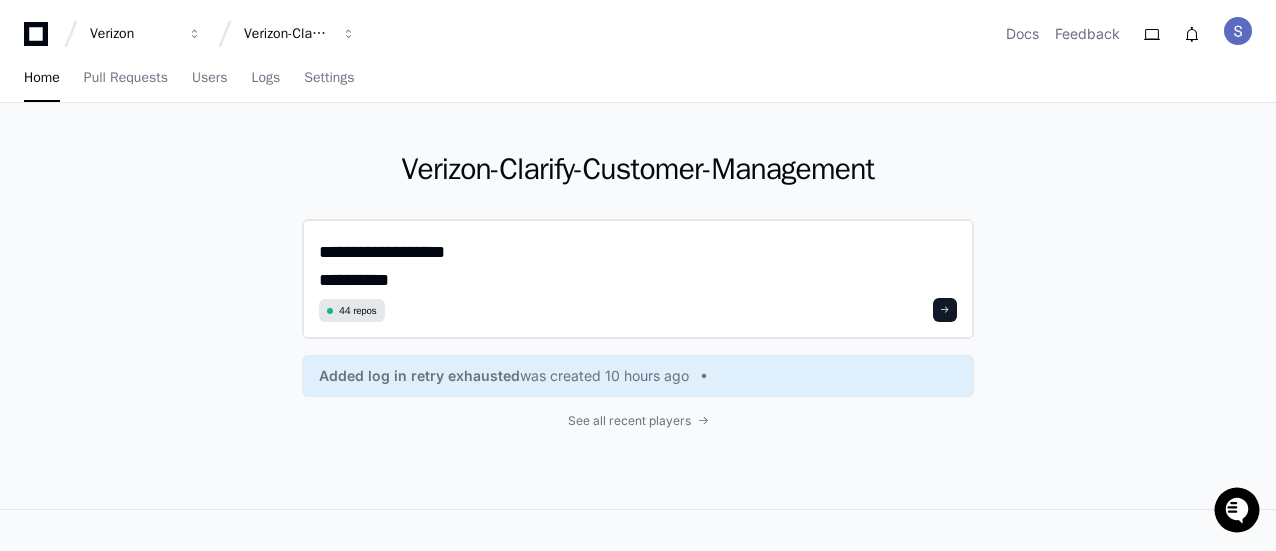 scroll, scrollTop: 0, scrollLeft: 0, axis: both 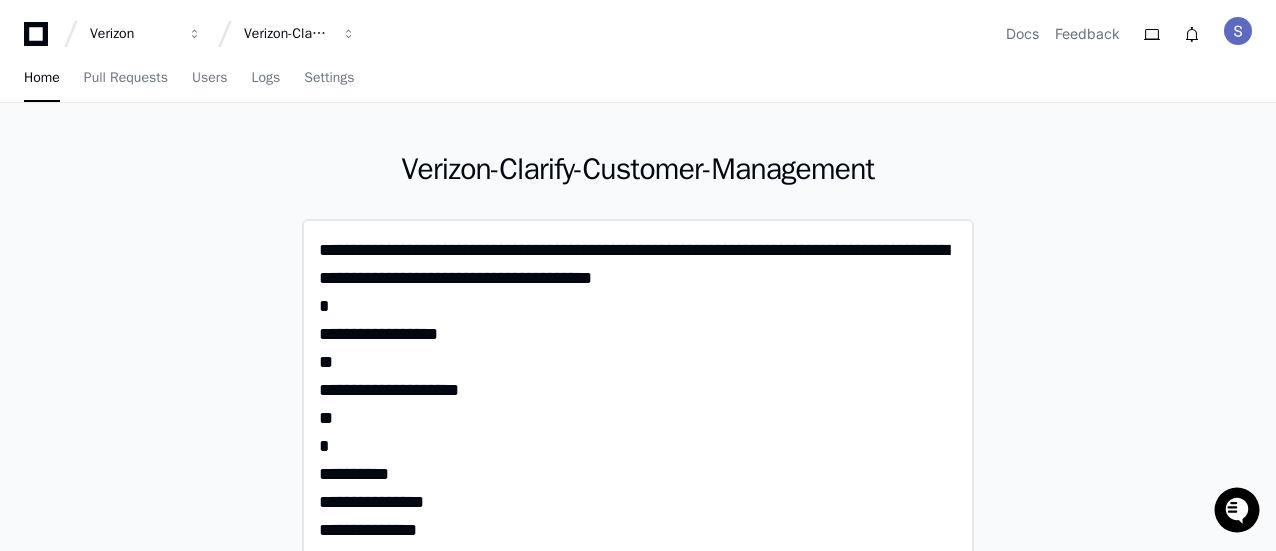 click 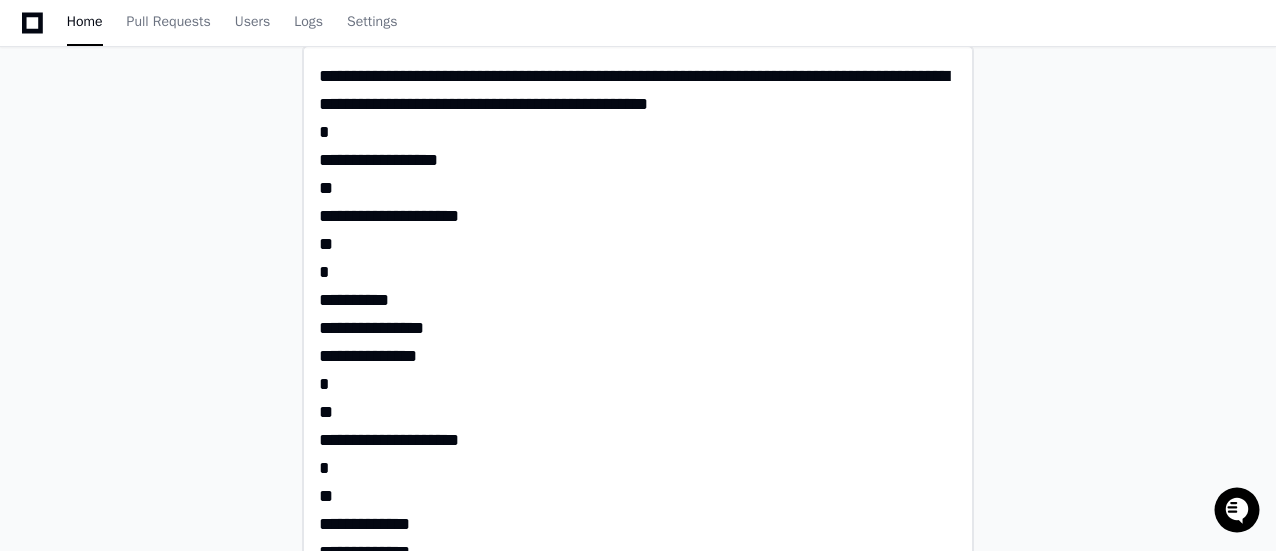 scroll, scrollTop: 207, scrollLeft: 0, axis: vertical 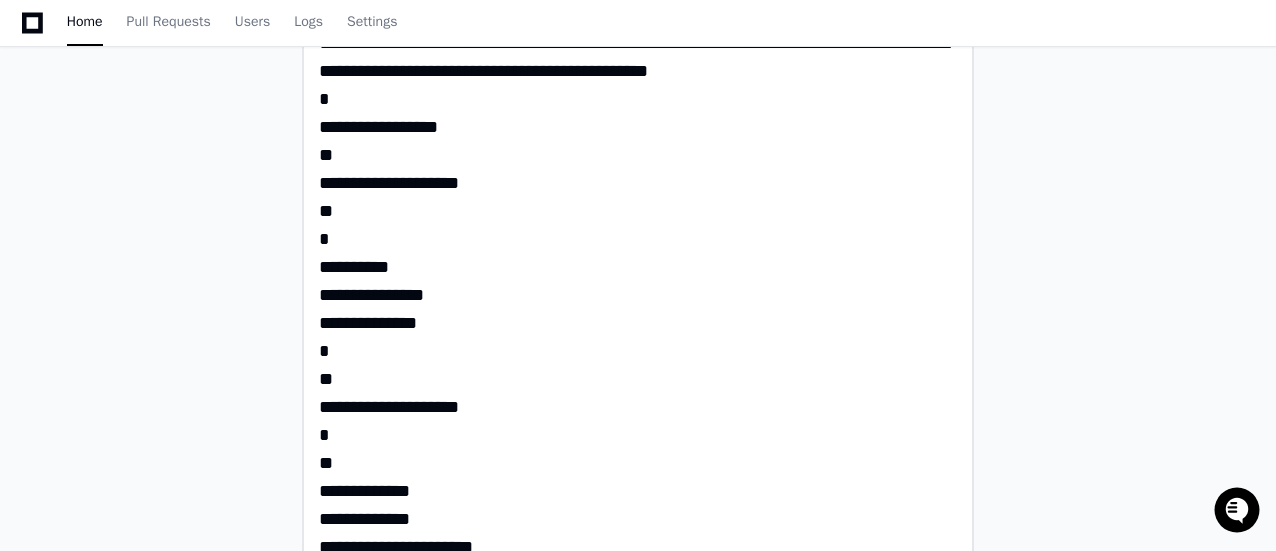 drag, startPoint x: 321, startPoint y: 95, endPoint x: 452, endPoint y: 401, distance: 332.86185 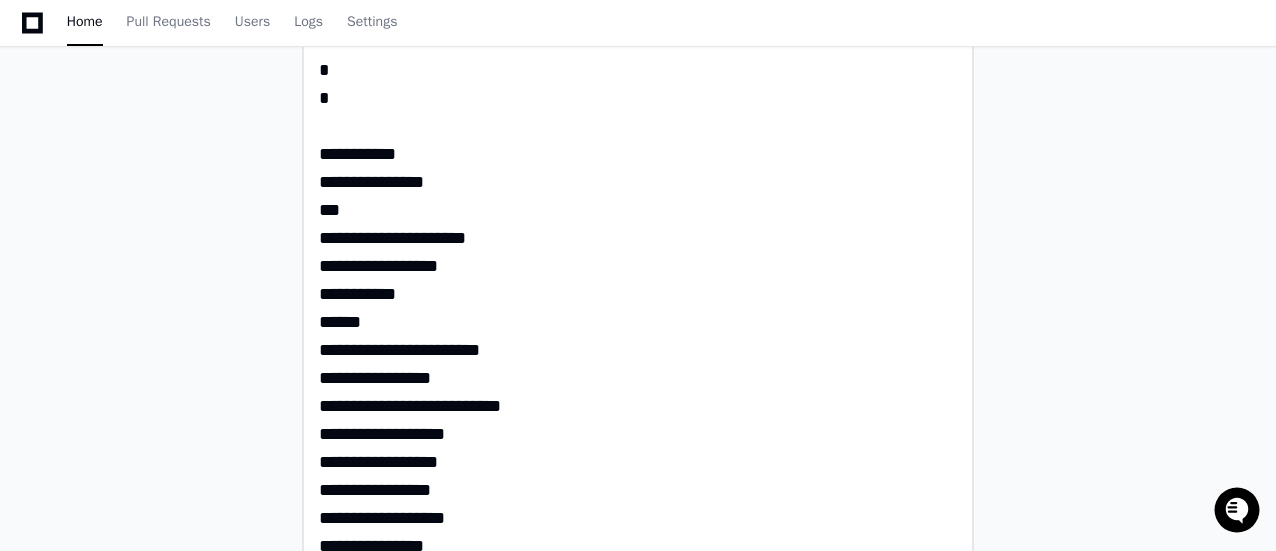 scroll, scrollTop: 750, scrollLeft: 0, axis: vertical 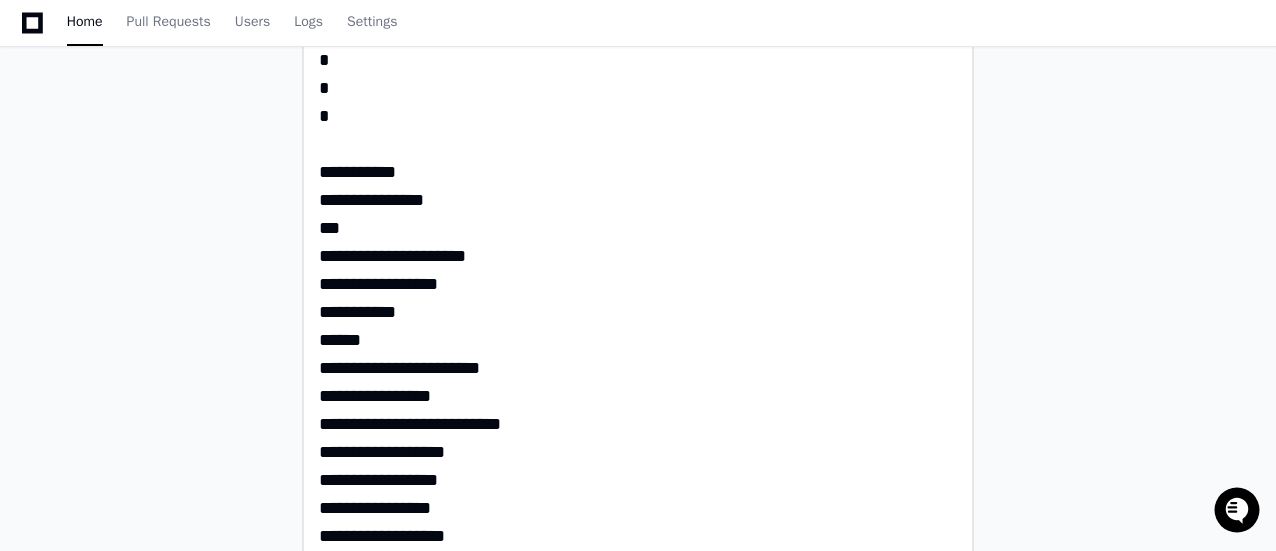 drag, startPoint x: 322, startPoint y: 97, endPoint x: 514, endPoint y: 111, distance: 192.50974 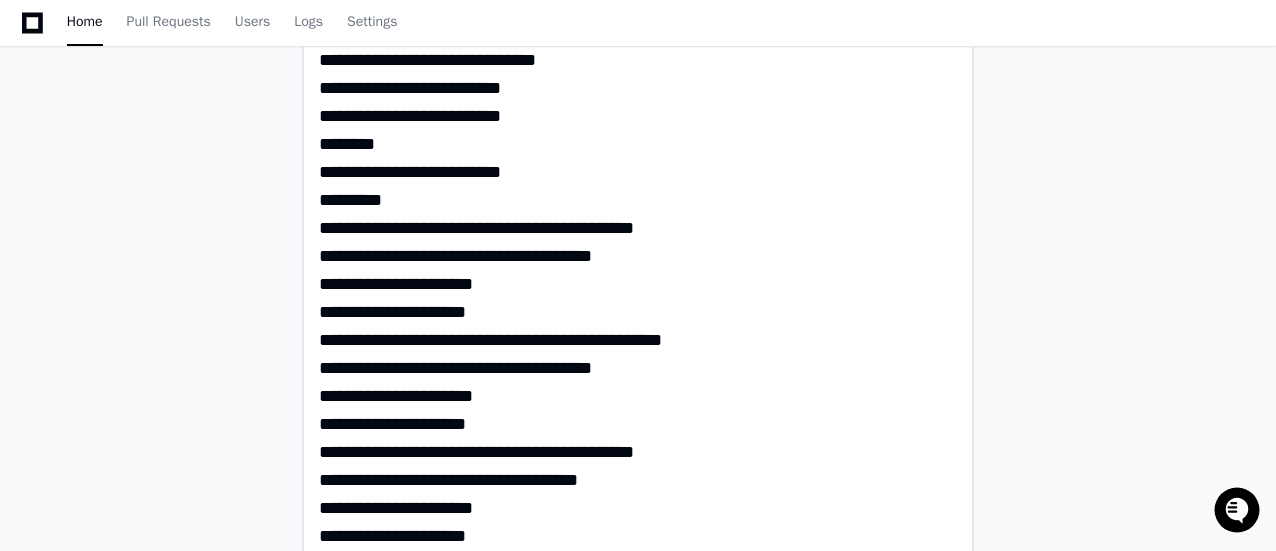scroll, scrollTop: 1345, scrollLeft: 0, axis: vertical 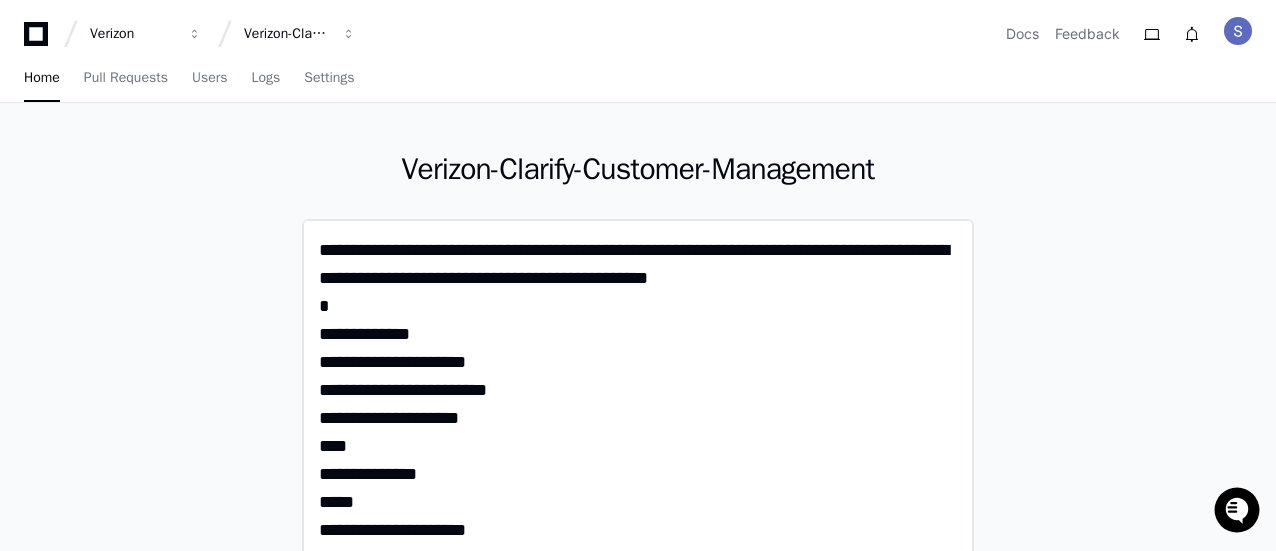 click 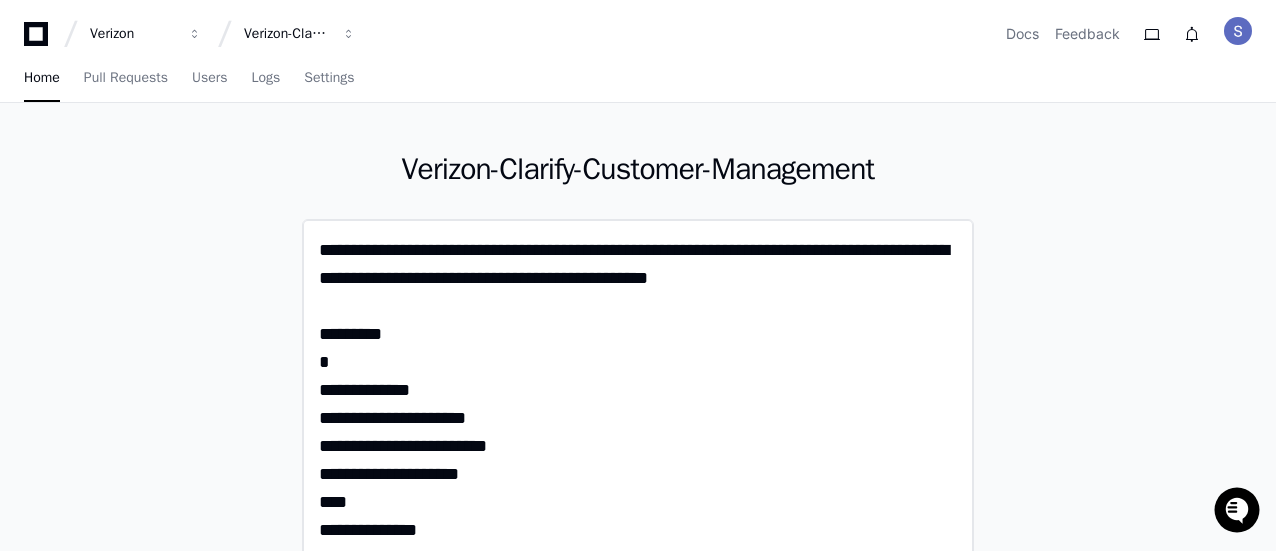 click 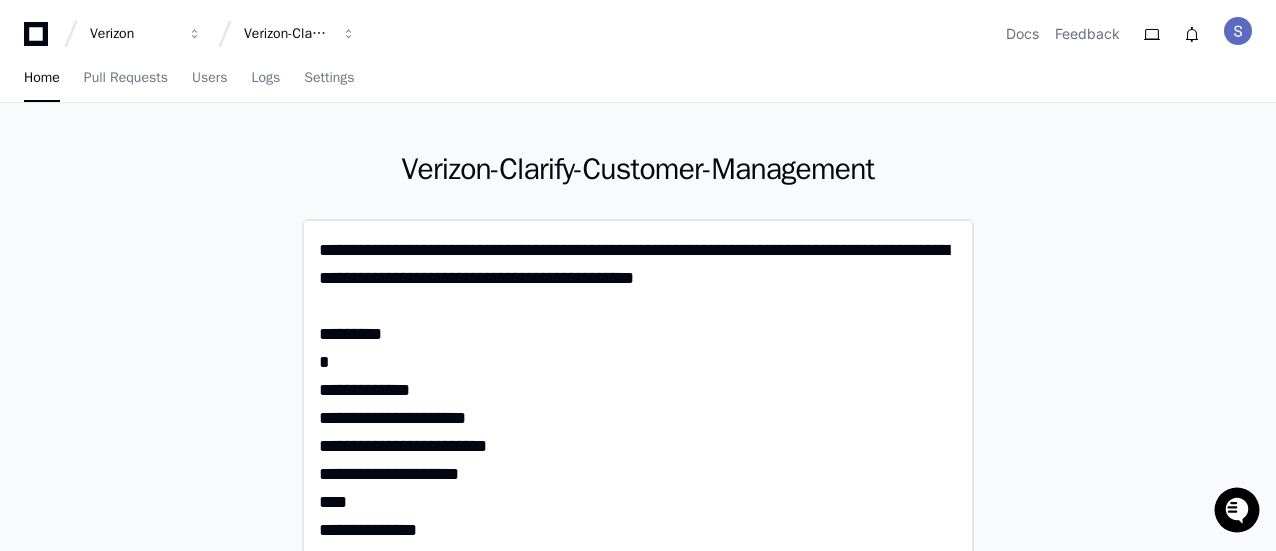 click 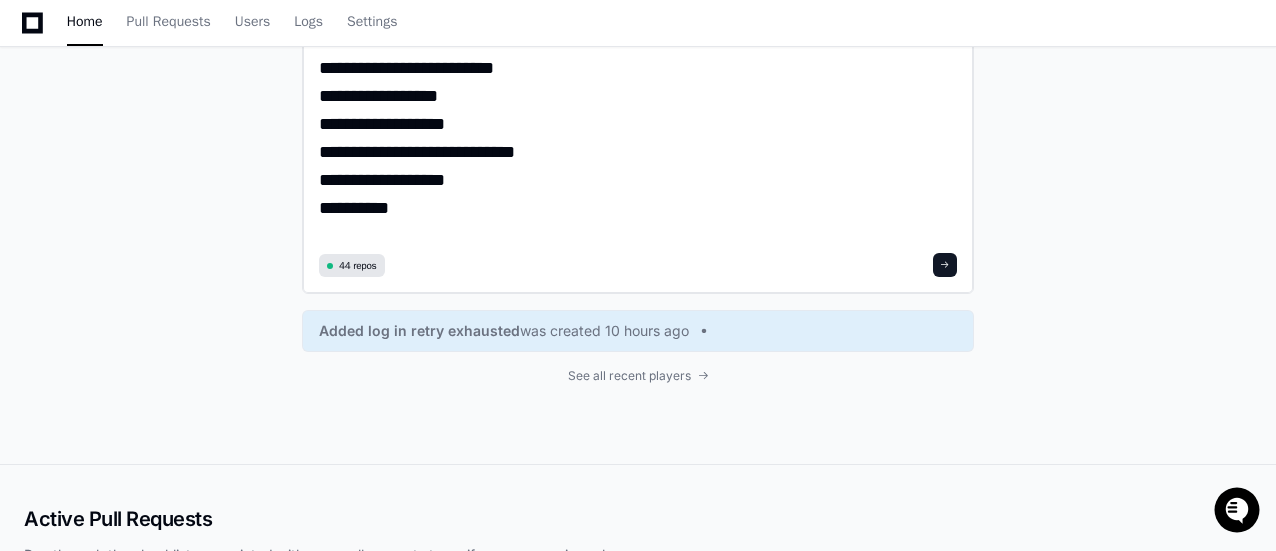 scroll, scrollTop: 4717, scrollLeft: 0, axis: vertical 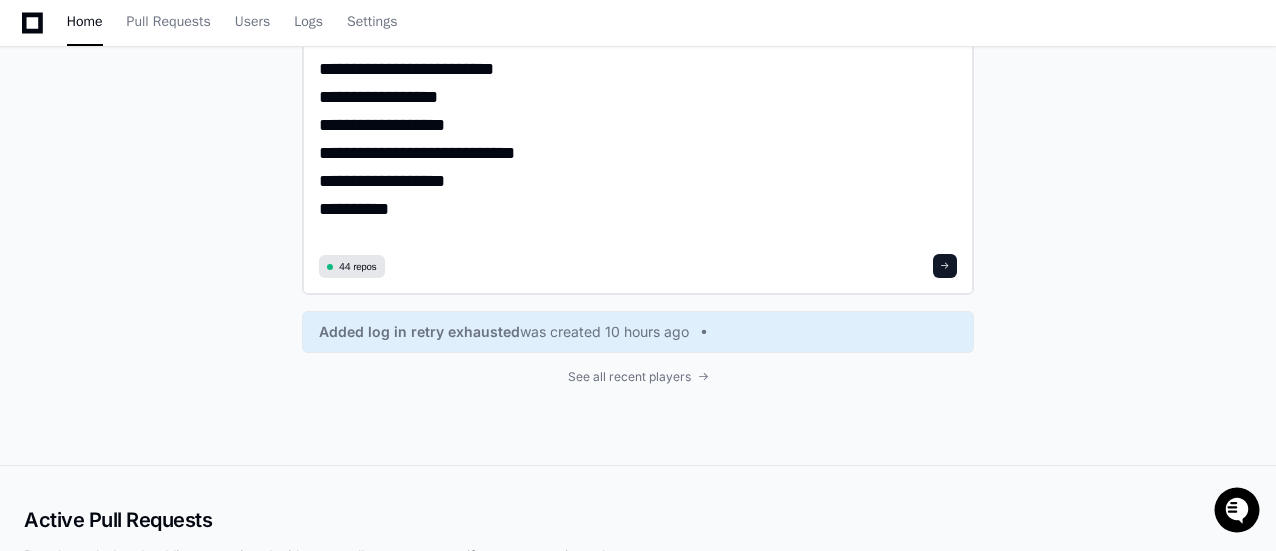 type on "**********" 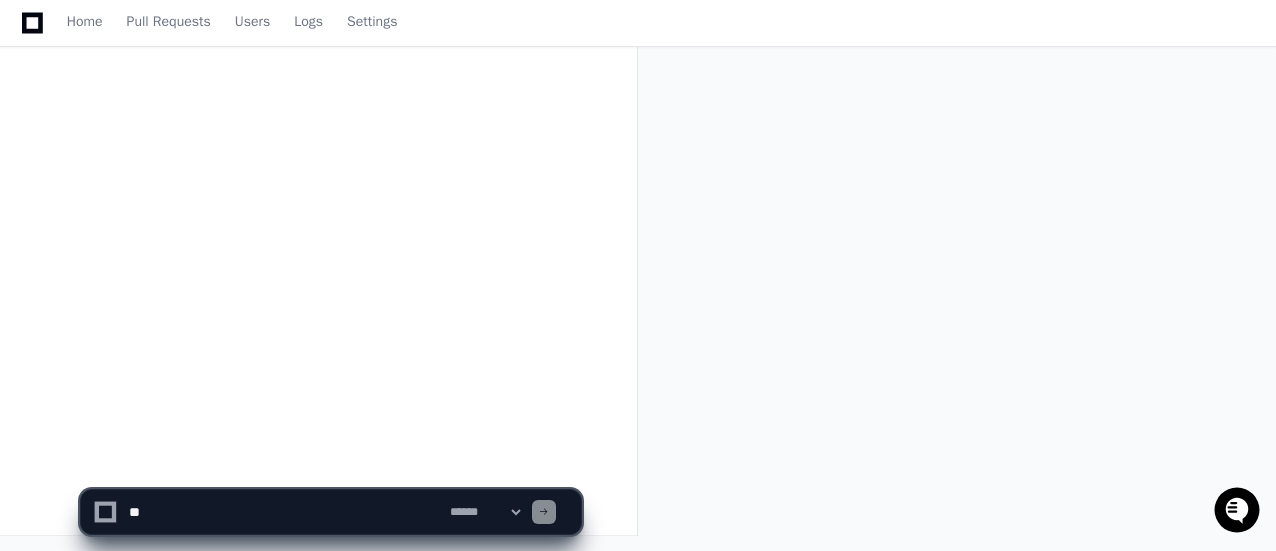 scroll, scrollTop: 0, scrollLeft: 0, axis: both 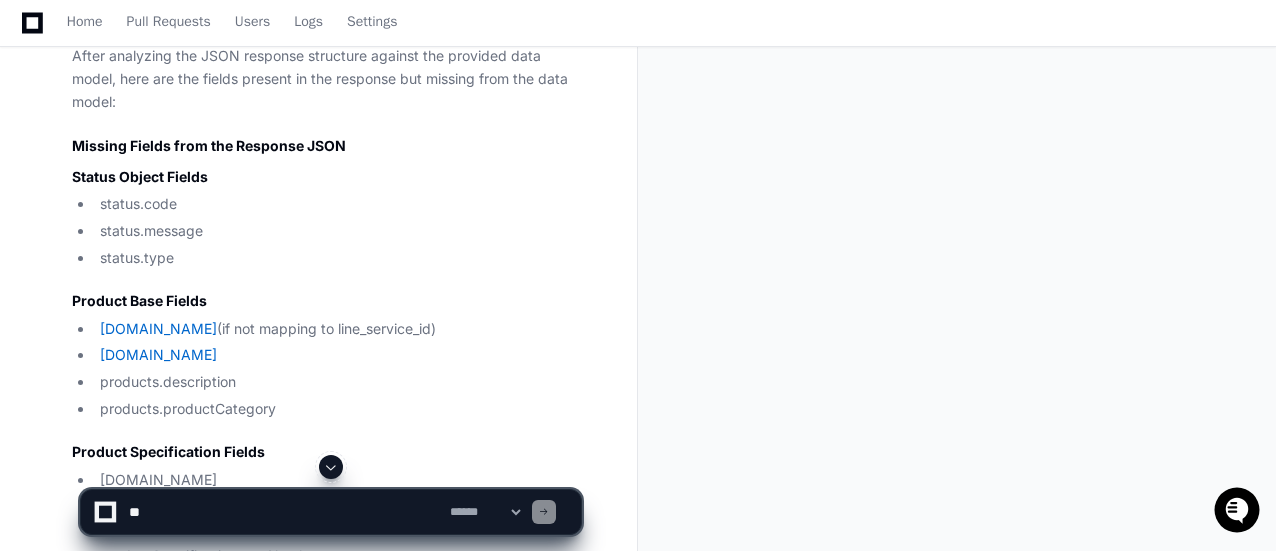 click on "Missing Fields from the Response JSON" 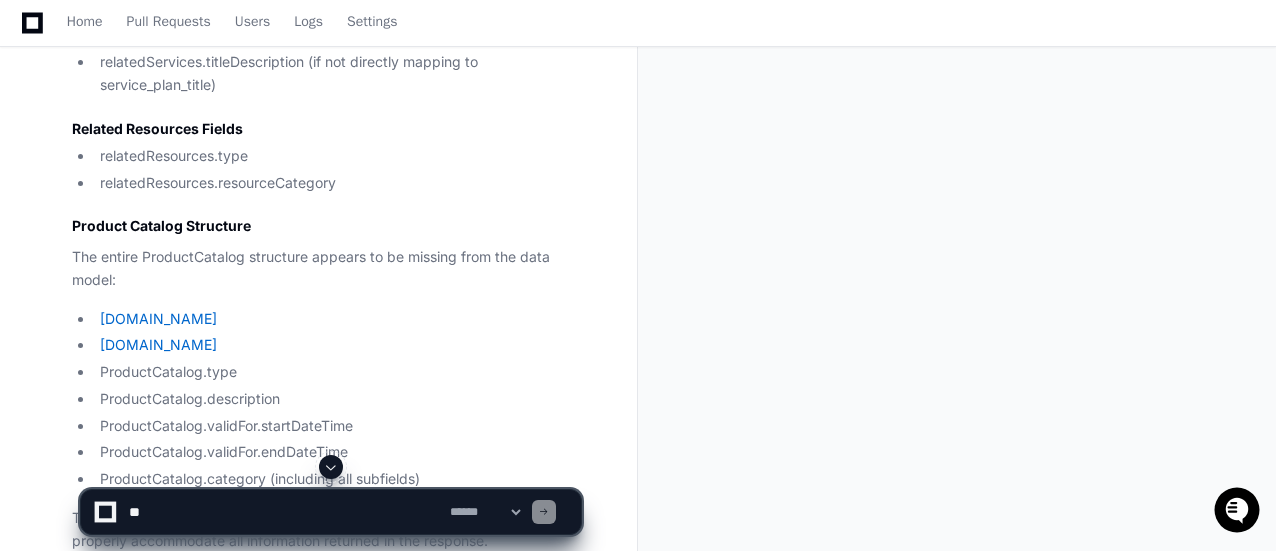 scroll, scrollTop: 3140, scrollLeft: 0, axis: vertical 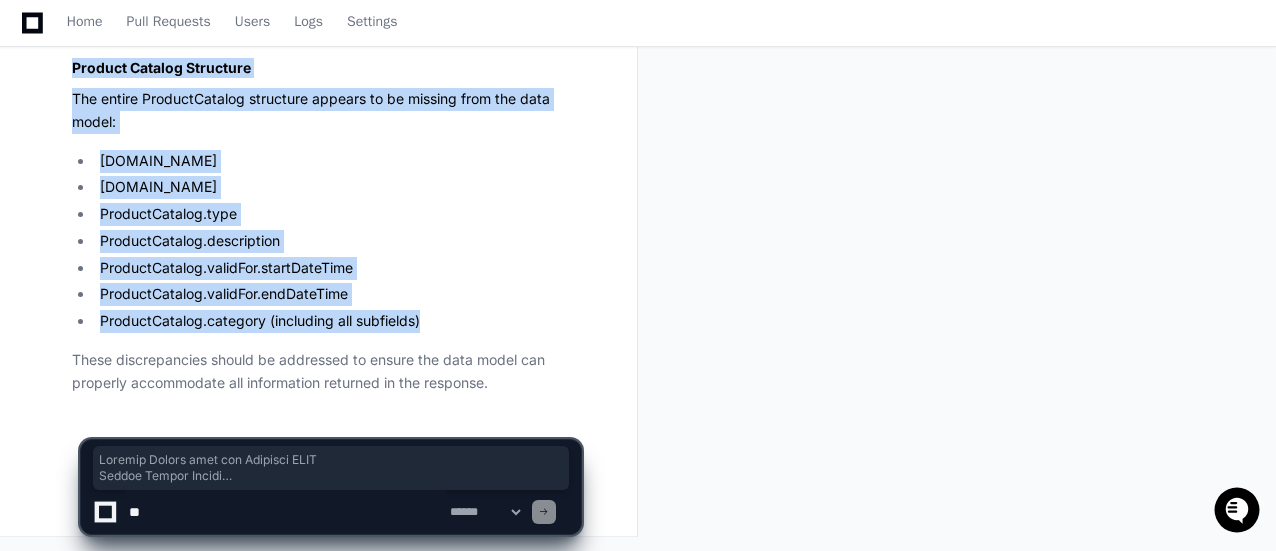 click on "ProductCatalog.category (including all subfields)" 